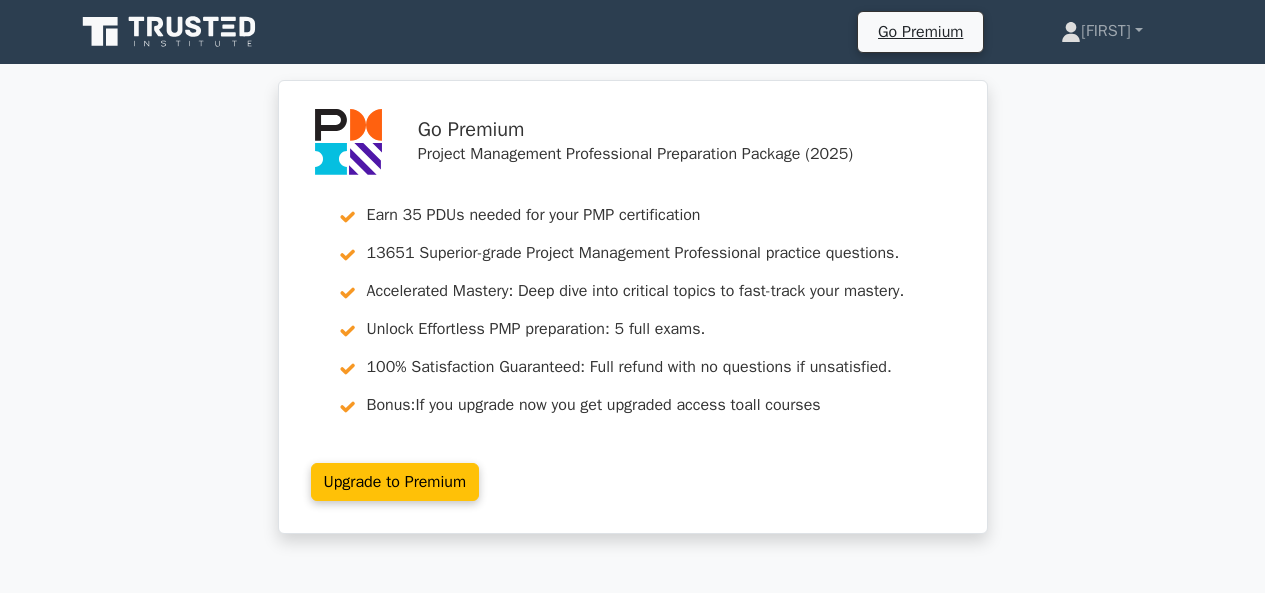 scroll, scrollTop: 0, scrollLeft: 0, axis: both 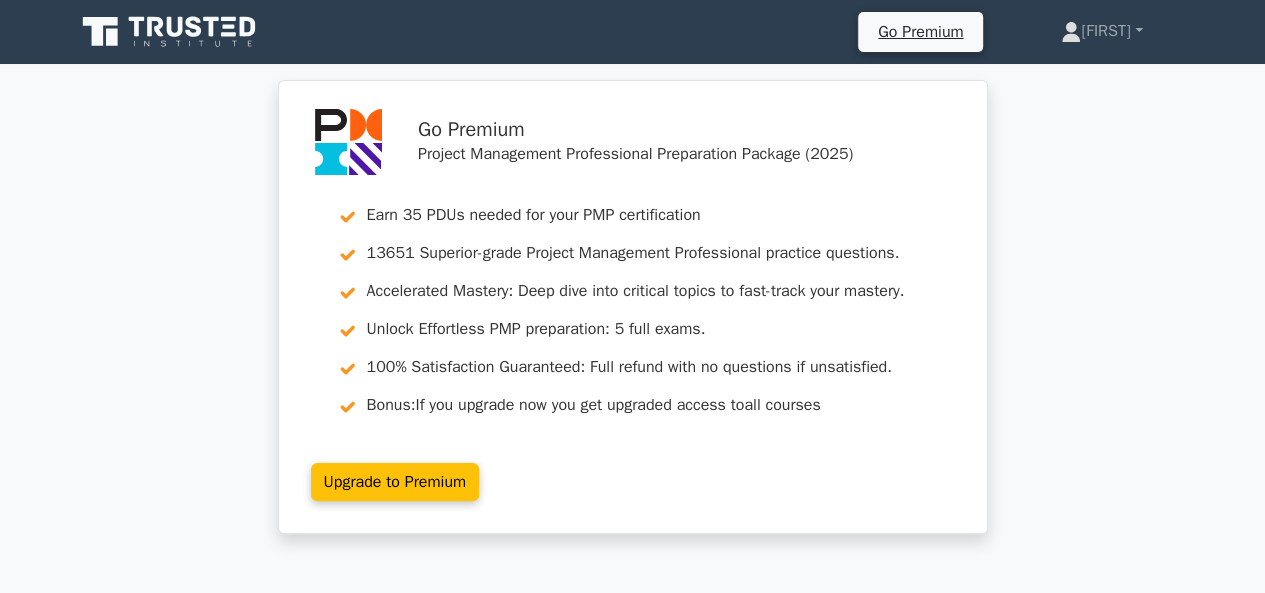 click 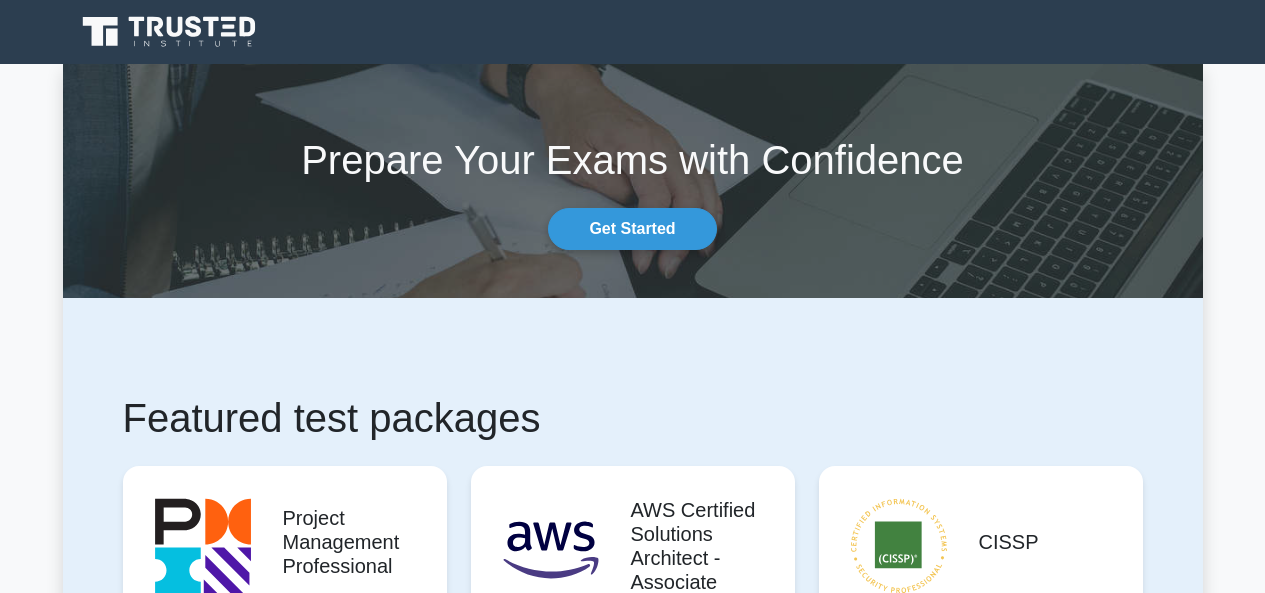 scroll, scrollTop: 370, scrollLeft: 0, axis: vertical 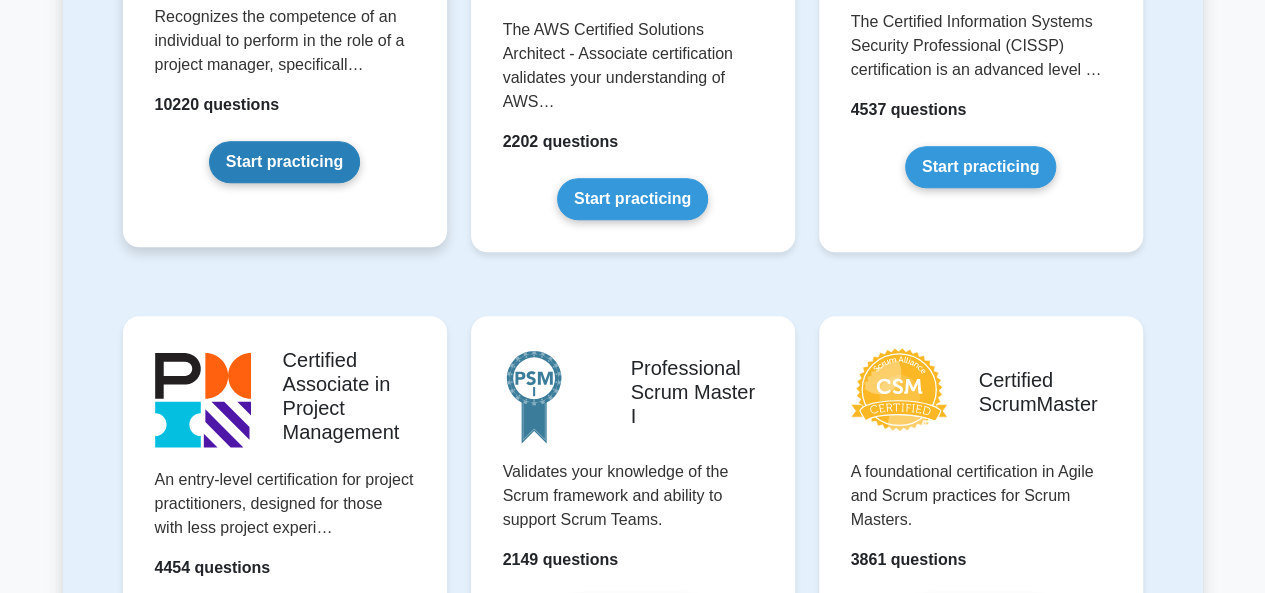 click on "Start practicing" at bounding box center (284, 162) 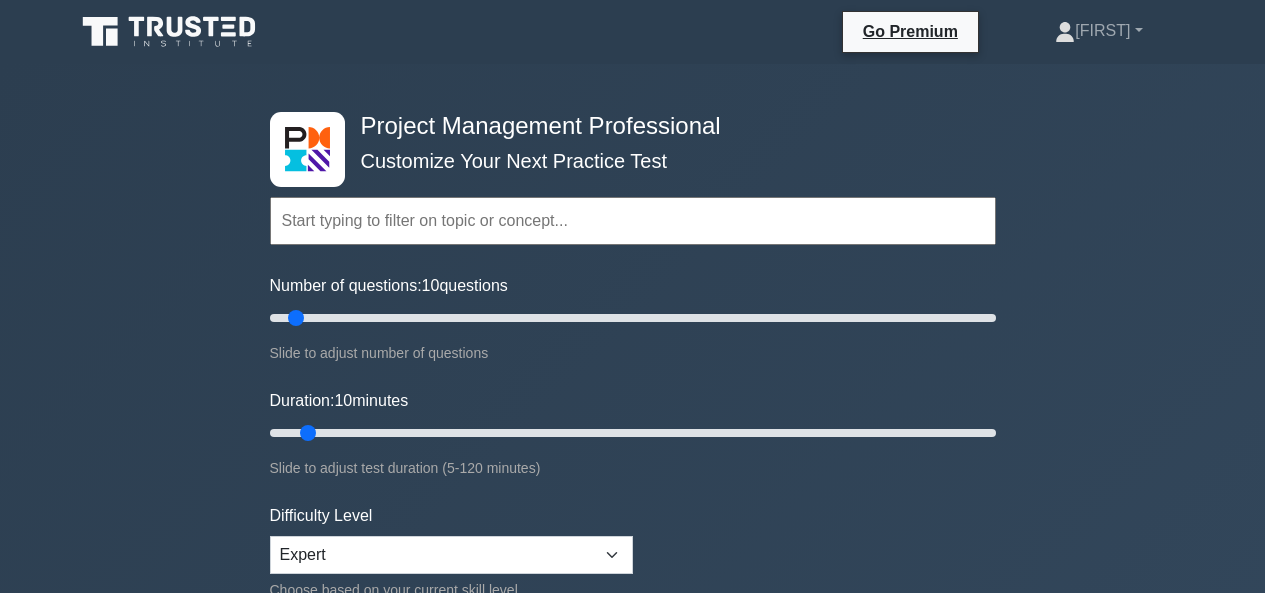 scroll, scrollTop: 0, scrollLeft: 0, axis: both 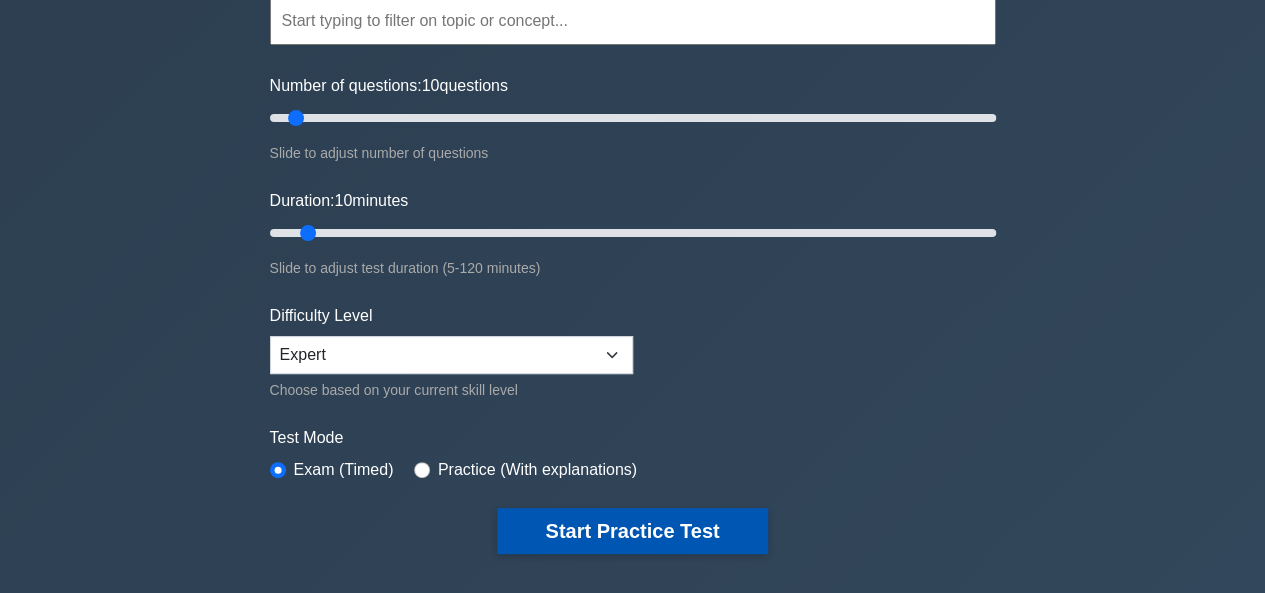 click on "Start Practice Test" at bounding box center (632, 531) 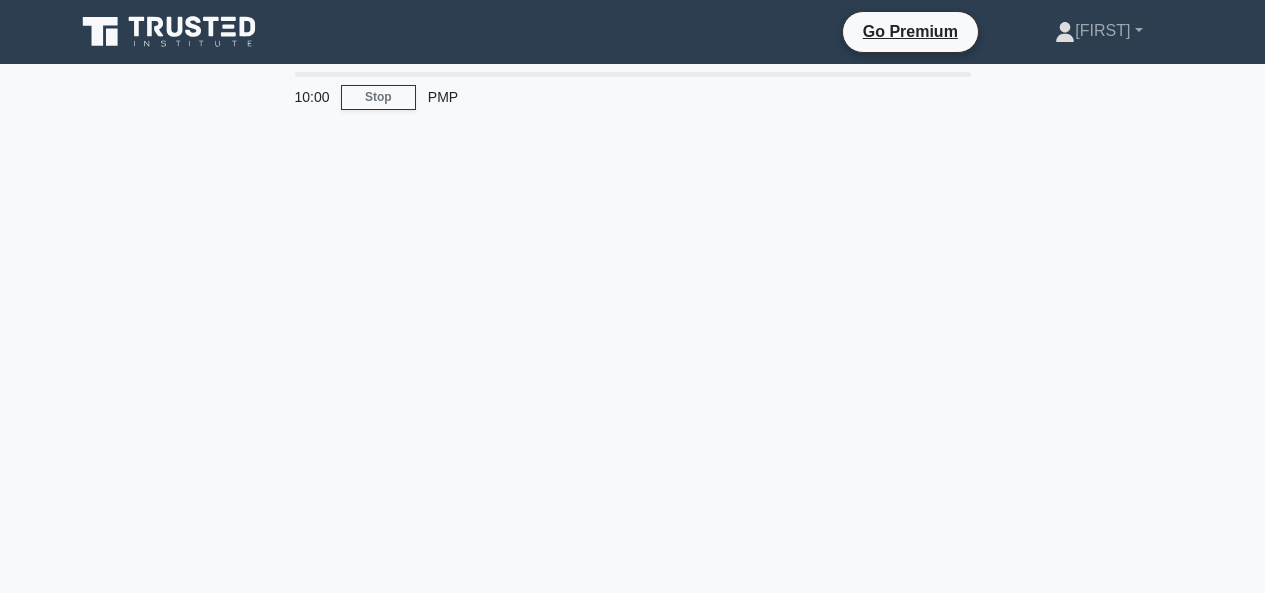 scroll, scrollTop: 0, scrollLeft: 0, axis: both 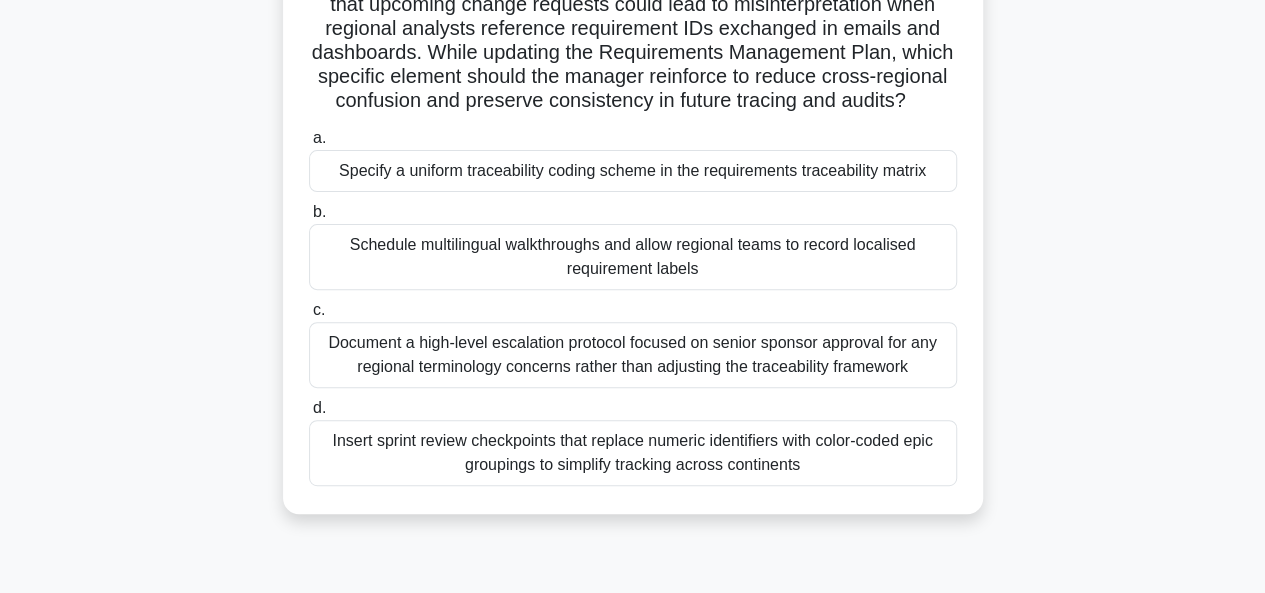 click on "Specify a uniform traceability coding scheme in the requirements traceability matrix" at bounding box center (633, 171) 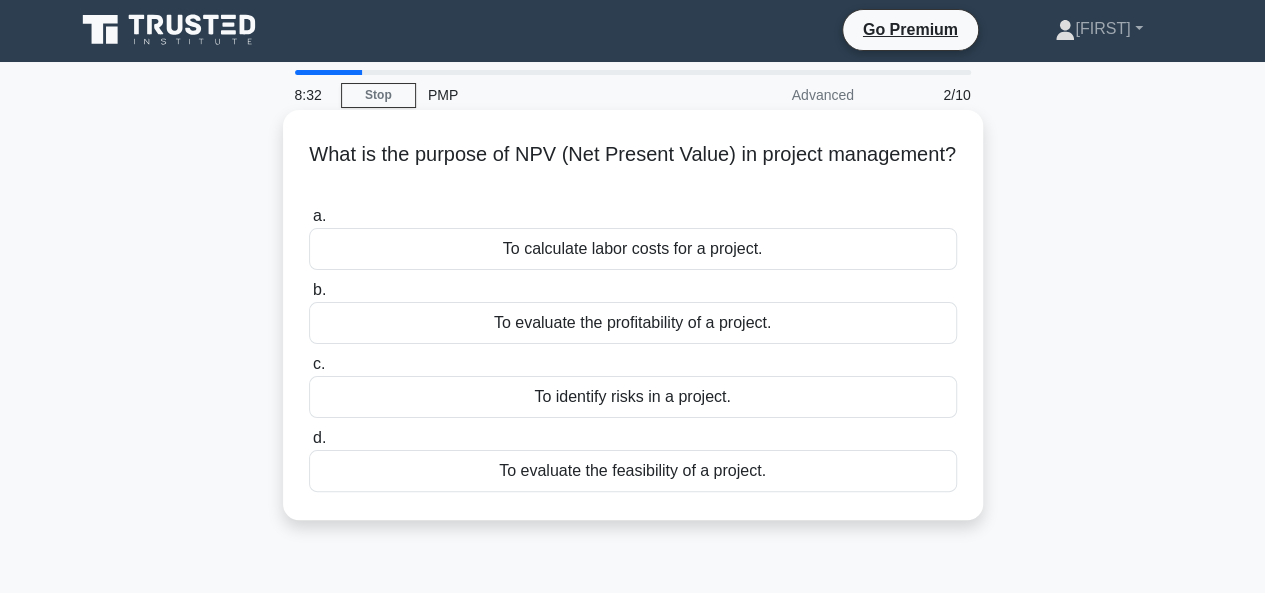 scroll, scrollTop: 0, scrollLeft: 0, axis: both 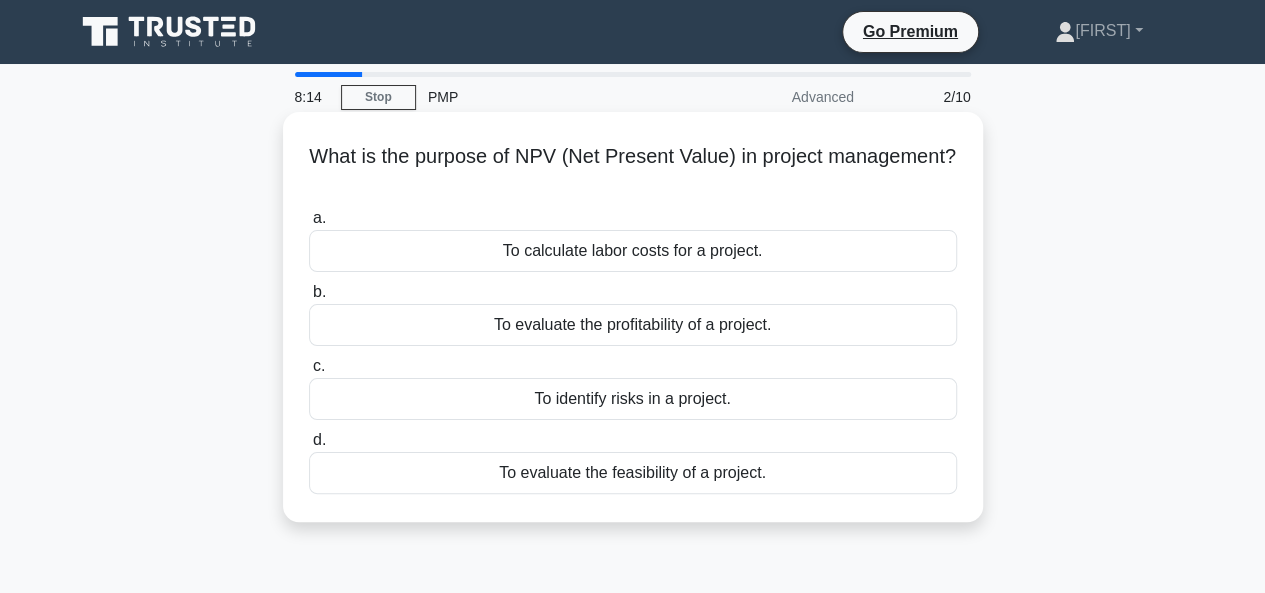 click on "To evaluate the feasibility of a project." at bounding box center [633, 473] 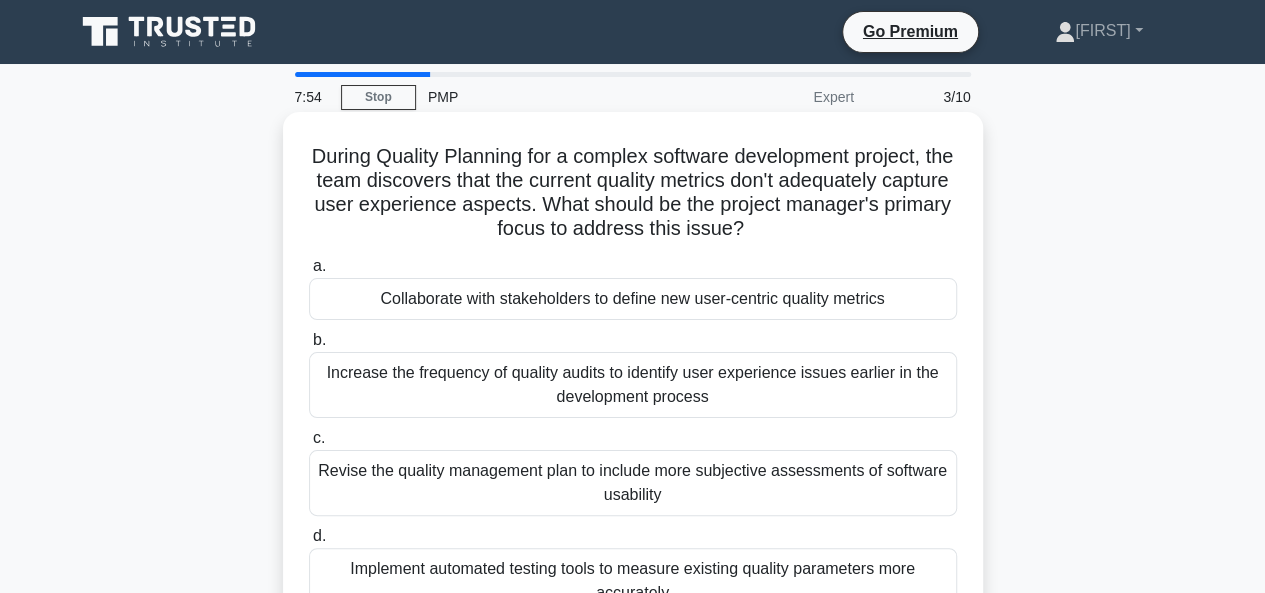scroll, scrollTop: 100, scrollLeft: 0, axis: vertical 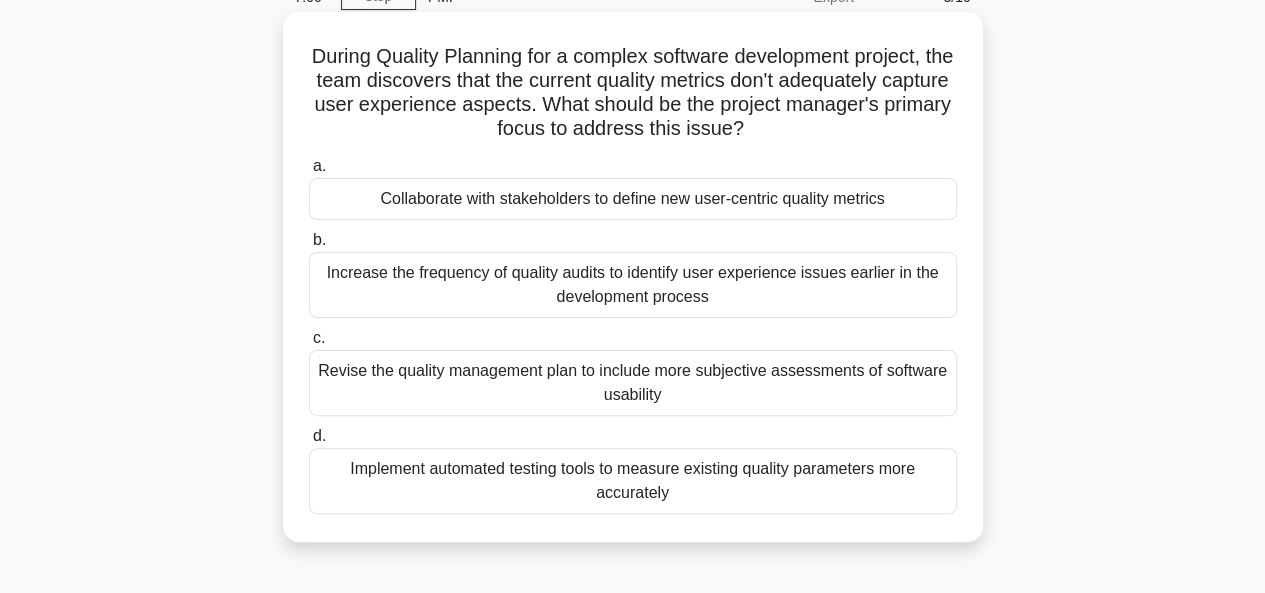 click on "Revise the quality management plan to include more subjective assessments of software usability" at bounding box center (633, 383) 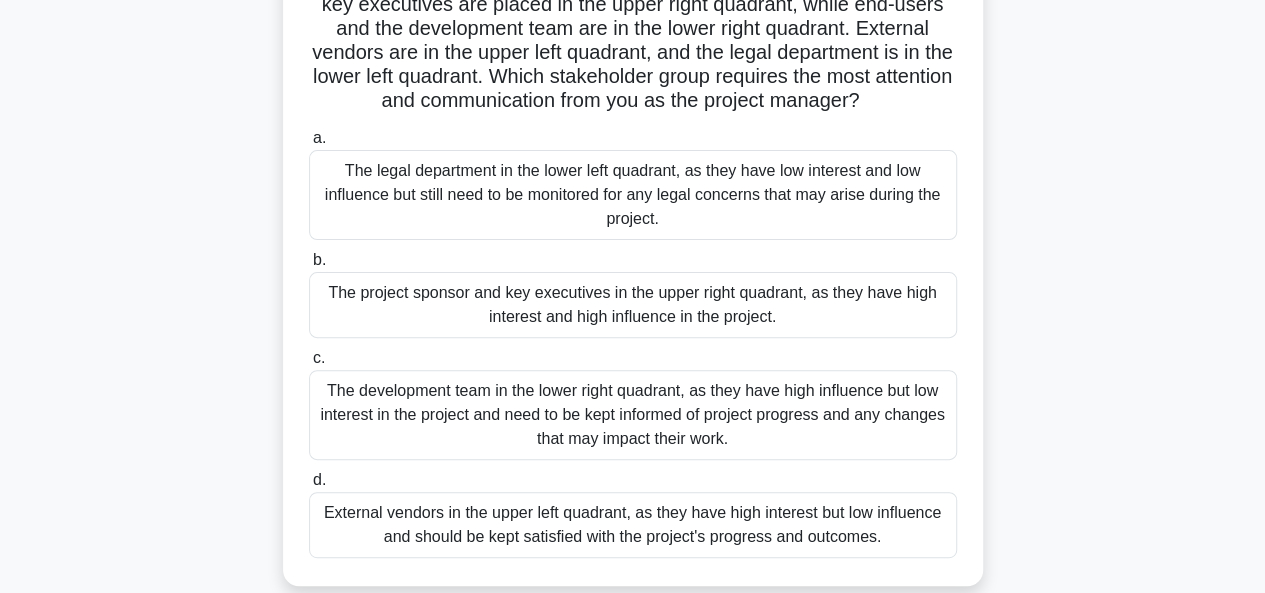 scroll, scrollTop: 300, scrollLeft: 0, axis: vertical 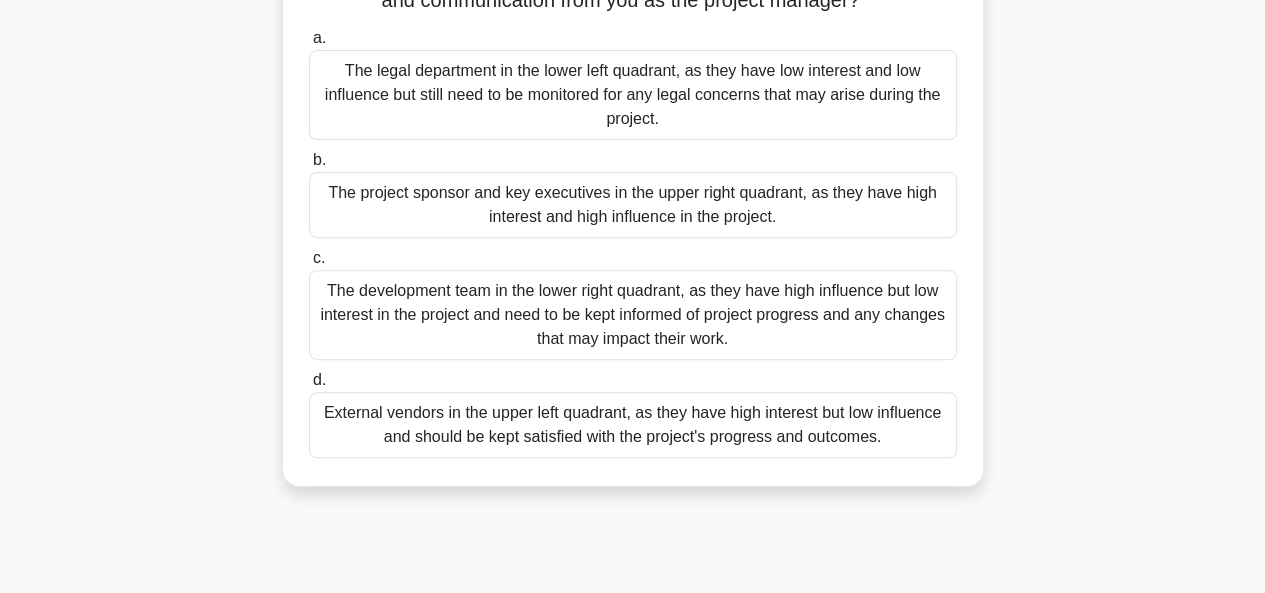 click on "The project sponsor and key executives in the upper right quadrant, as they have high interest and high influence in the project." at bounding box center (633, 205) 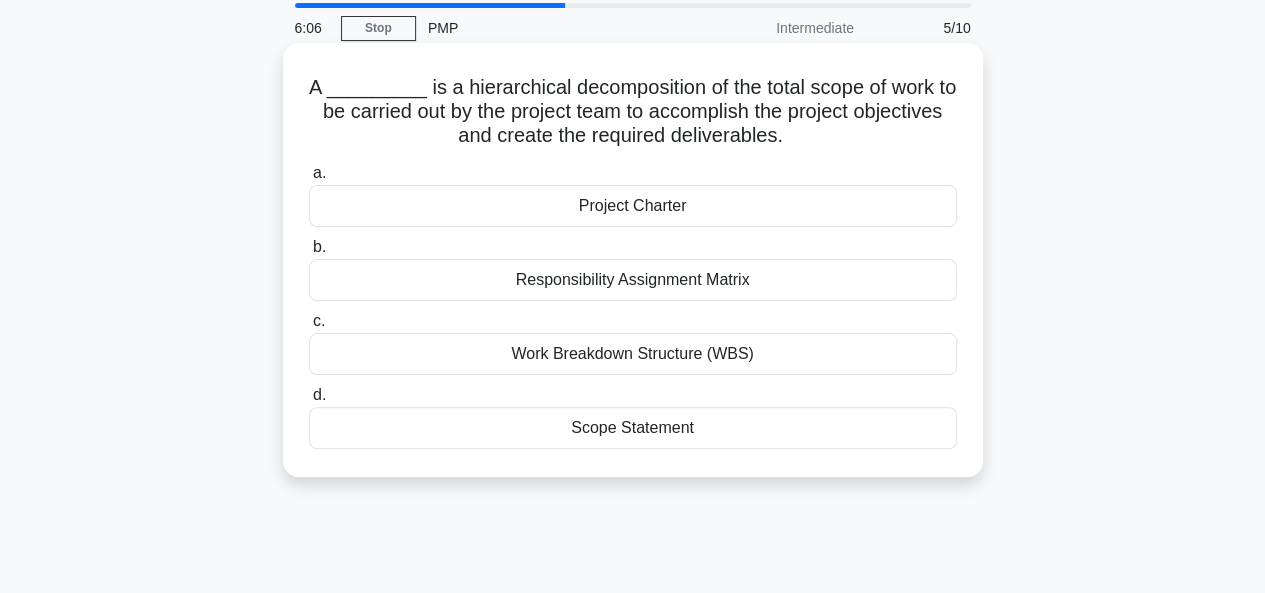 scroll, scrollTop: 100, scrollLeft: 0, axis: vertical 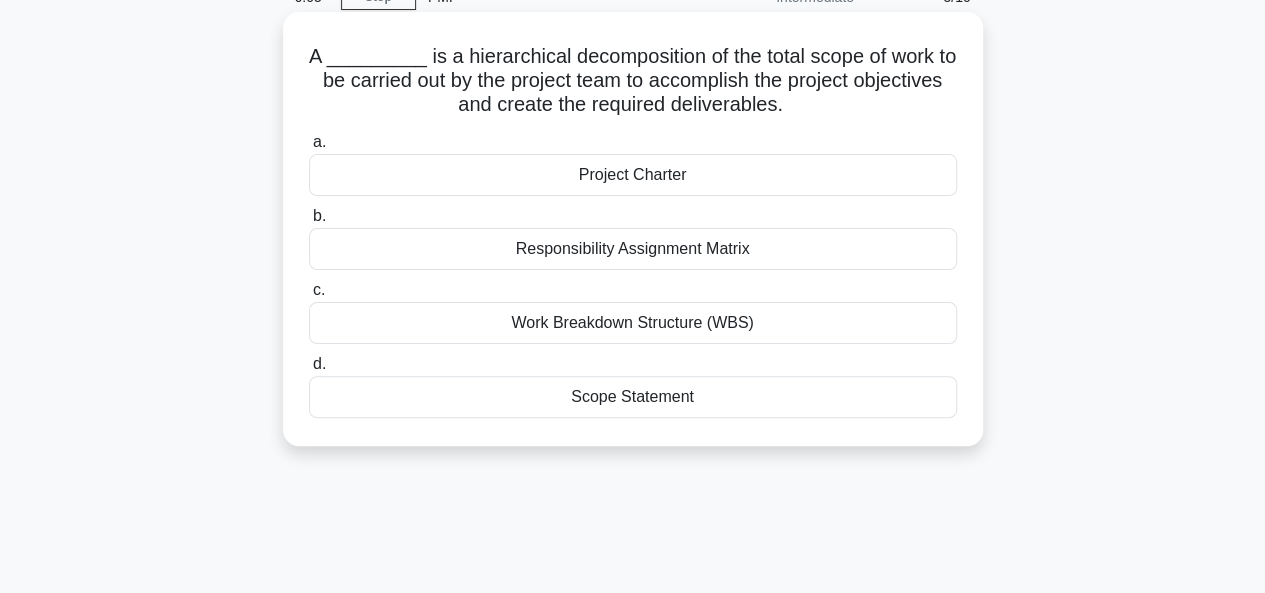 click on "Work Breakdown Structure (WBS)" at bounding box center [633, 323] 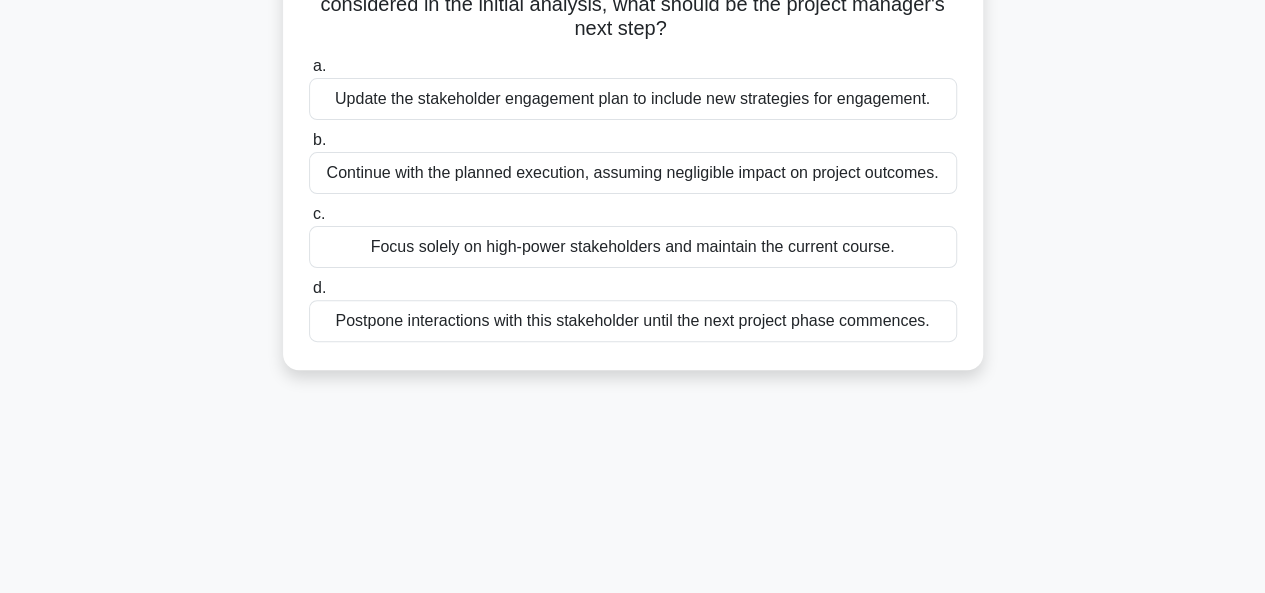 scroll, scrollTop: 100, scrollLeft: 0, axis: vertical 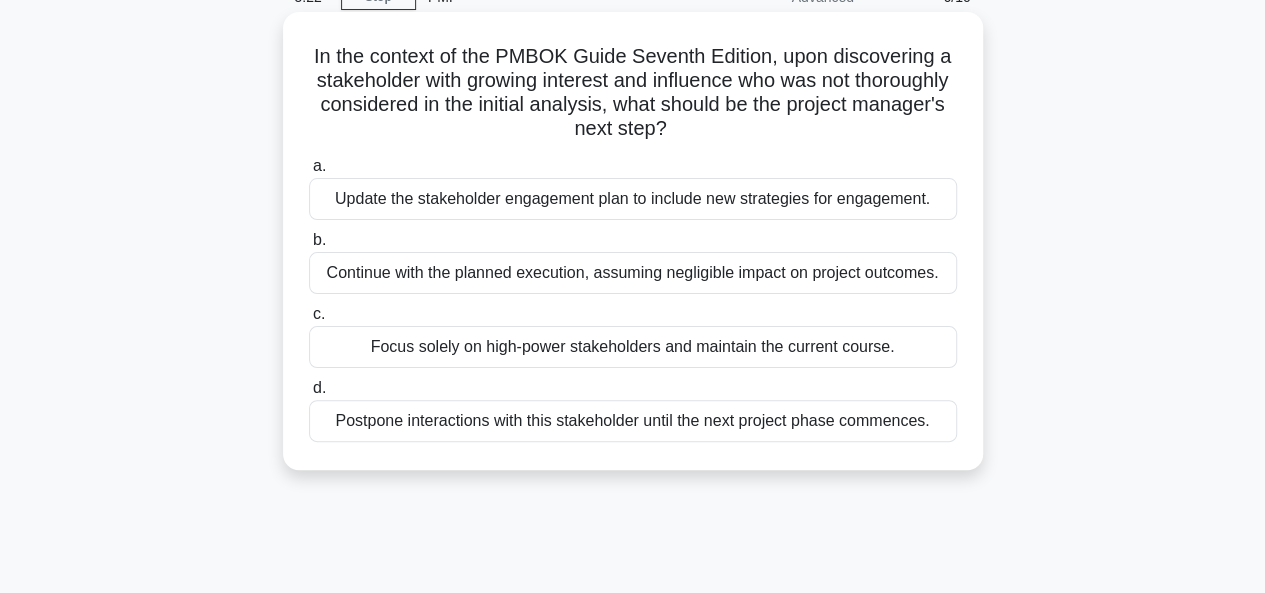 click on "Update the stakeholder engagement plan to include new strategies for engagement." at bounding box center (633, 199) 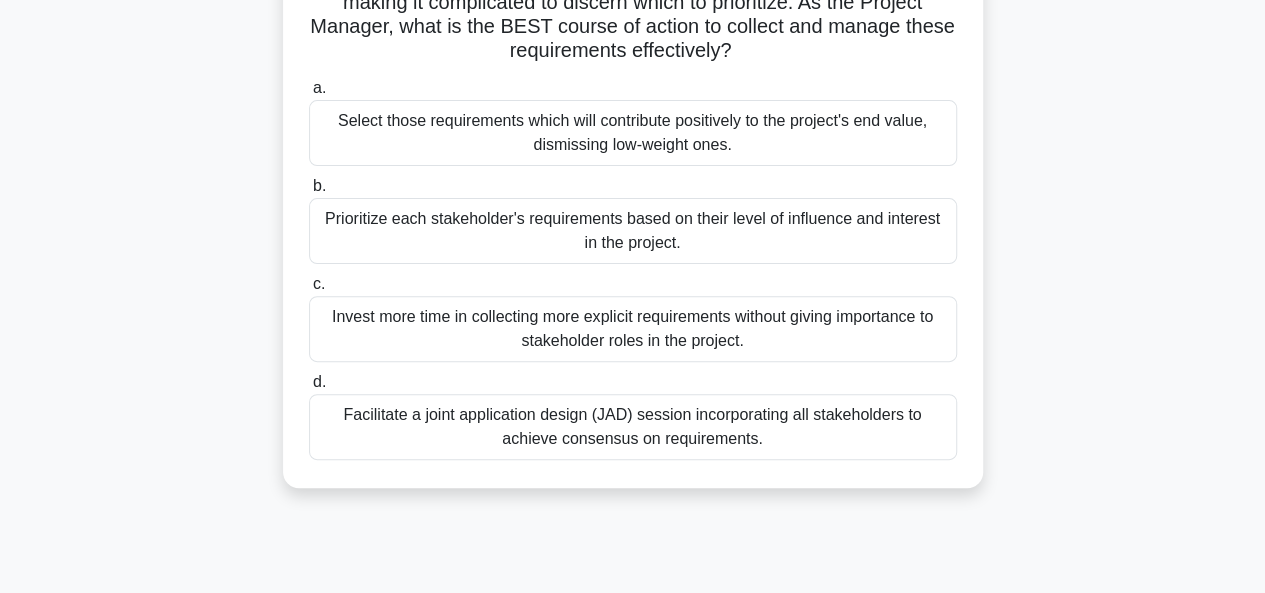 scroll, scrollTop: 300, scrollLeft: 0, axis: vertical 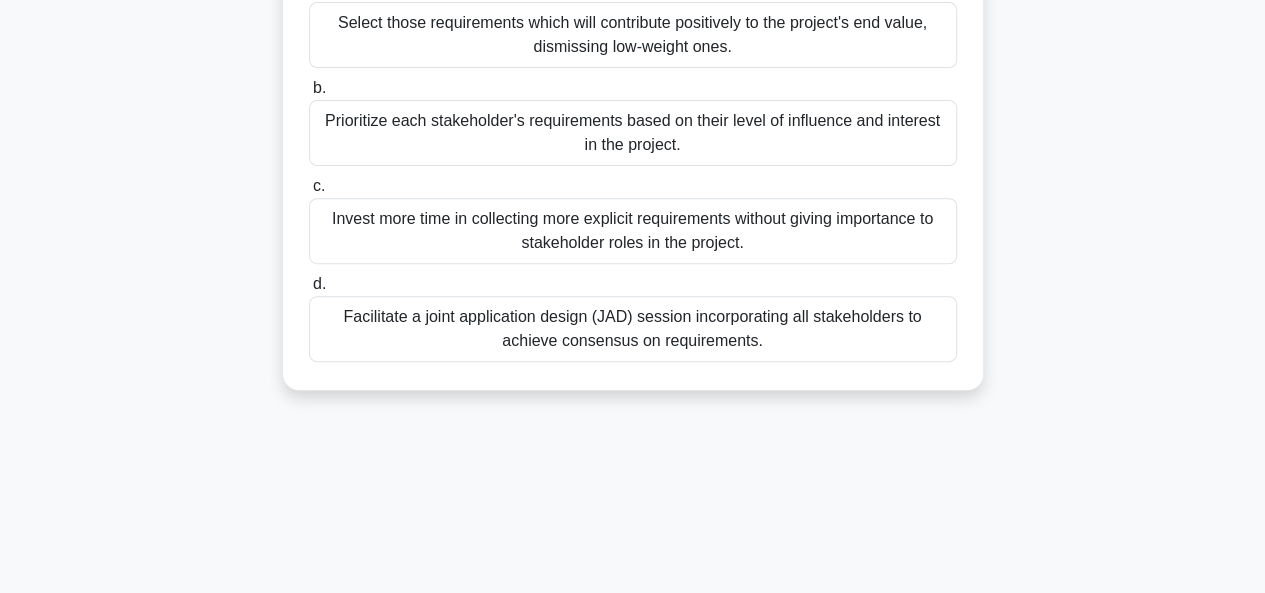 click on "Facilitate a joint application design (JAD) session incorporating all stakeholders to achieve consensus on requirements." at bounding box center (633, 329) 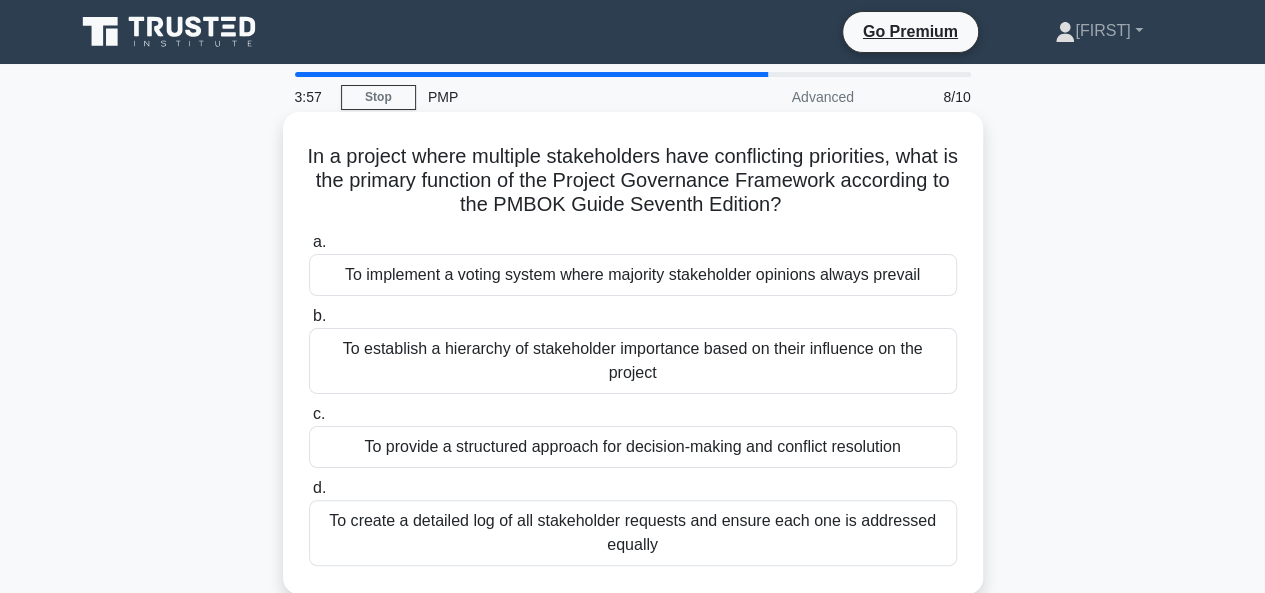 scroll, scrollTop: 100, scrollLeft: 0, axis: vertical 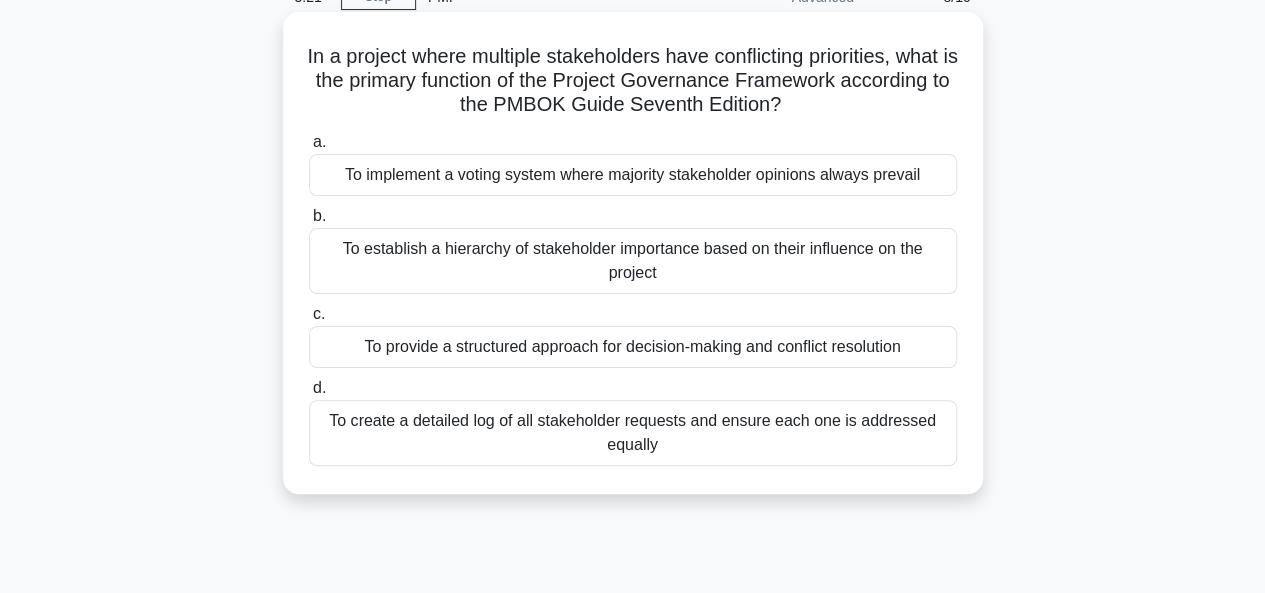 click on "To provide a structured approach for decision-making and conflict resolution" at bounding box center (633, 347) 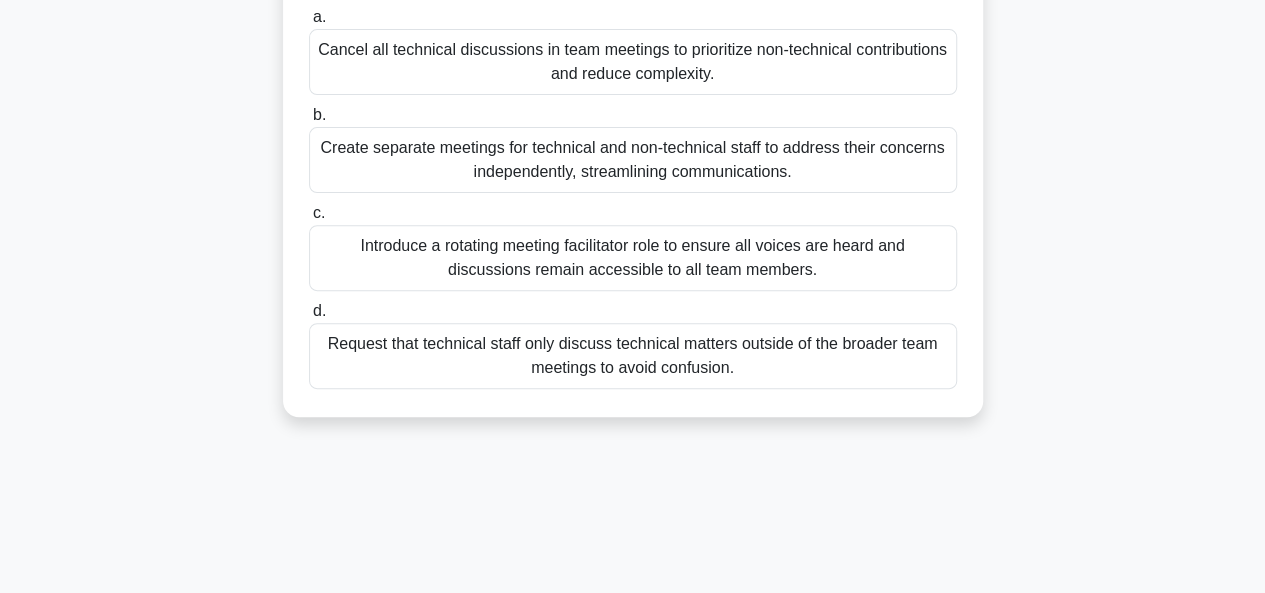 scroll, scrollTop: 300, scrollLeft: 0, axis: vertical 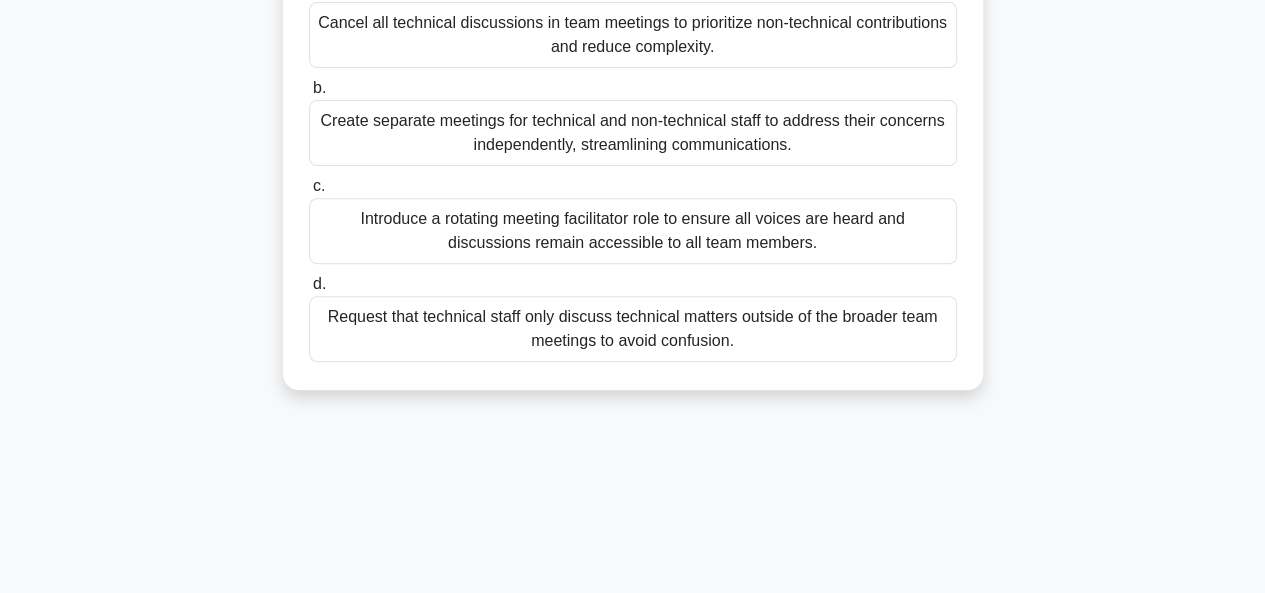 click on "Introduce a rotating meeting facilitator role to ensure all voices are heard and discussions remain accessible to all team members." at bounding box center [633, 231] 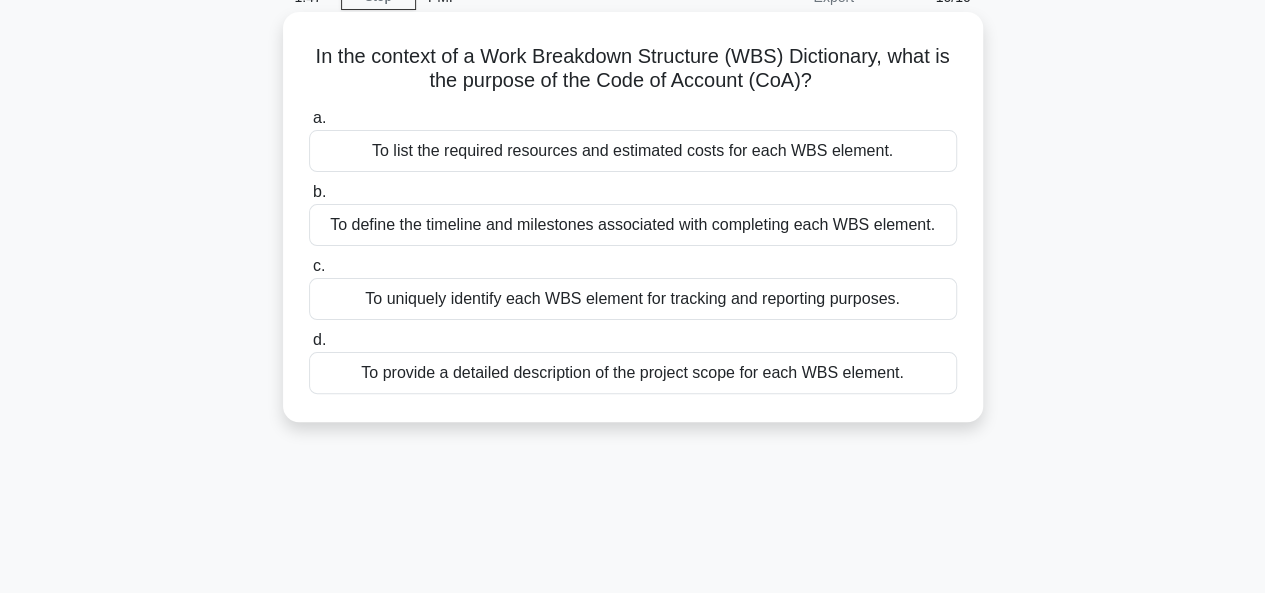 scroll, scrollTop: 200, scrollLeft: 0, axis: vertical 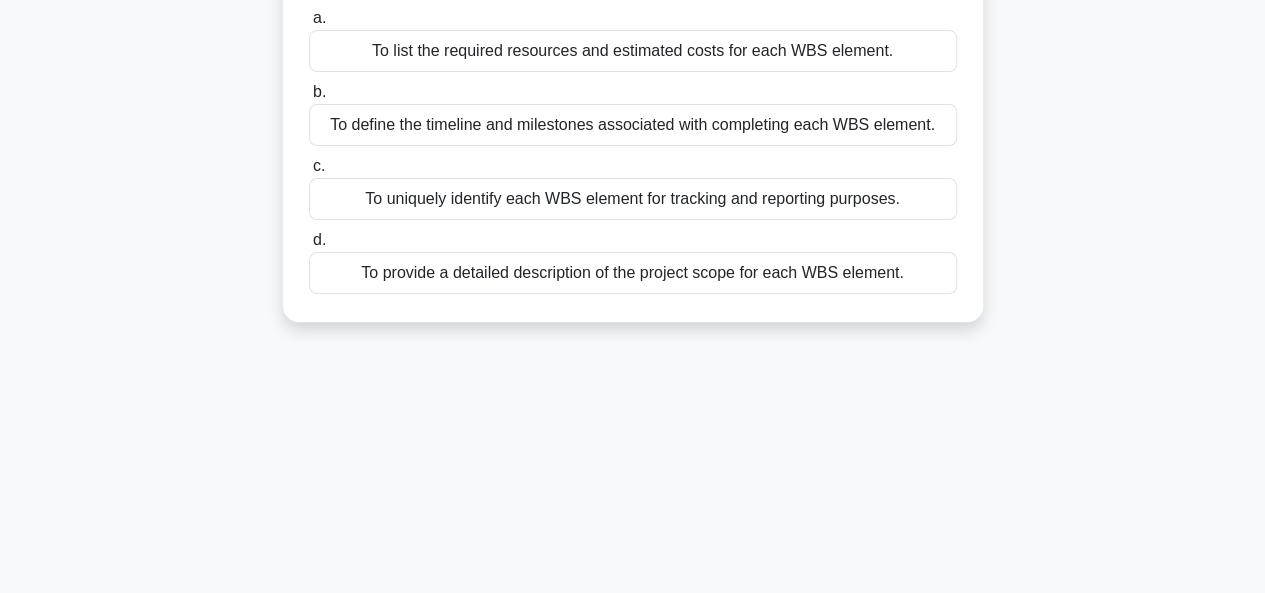 click on "To uniquely identify each WBS element for tracking and reporting purposes." at bounding box center (633, 199) 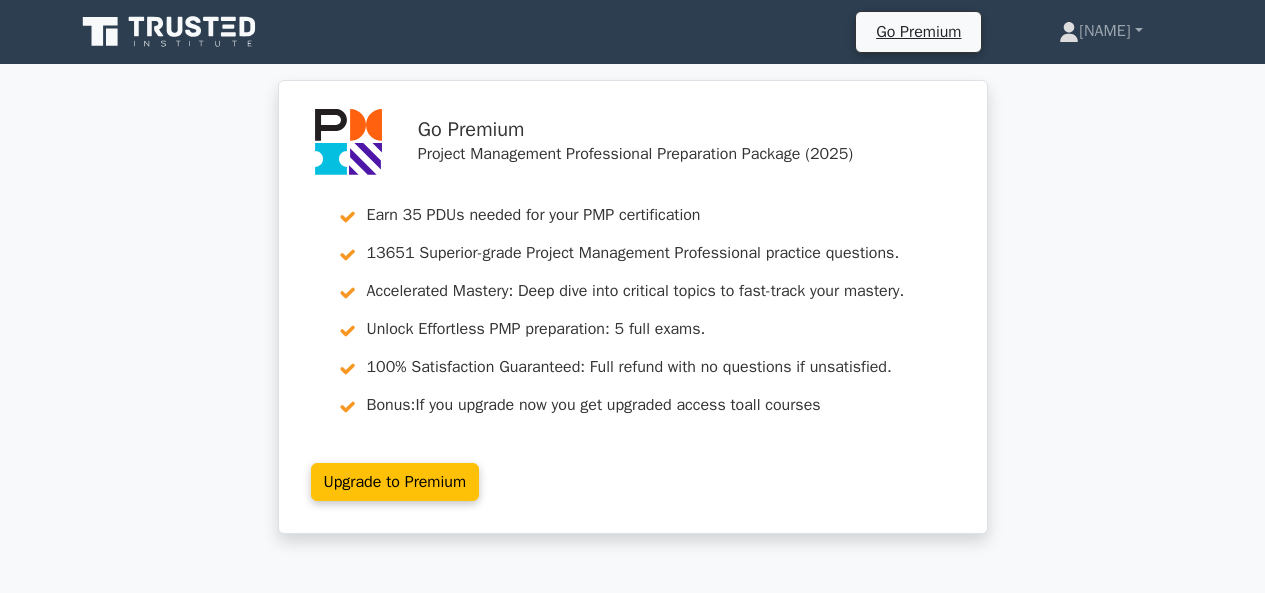 scroll, scrollTop: 400, scrollLeft: 0, axis: vertical 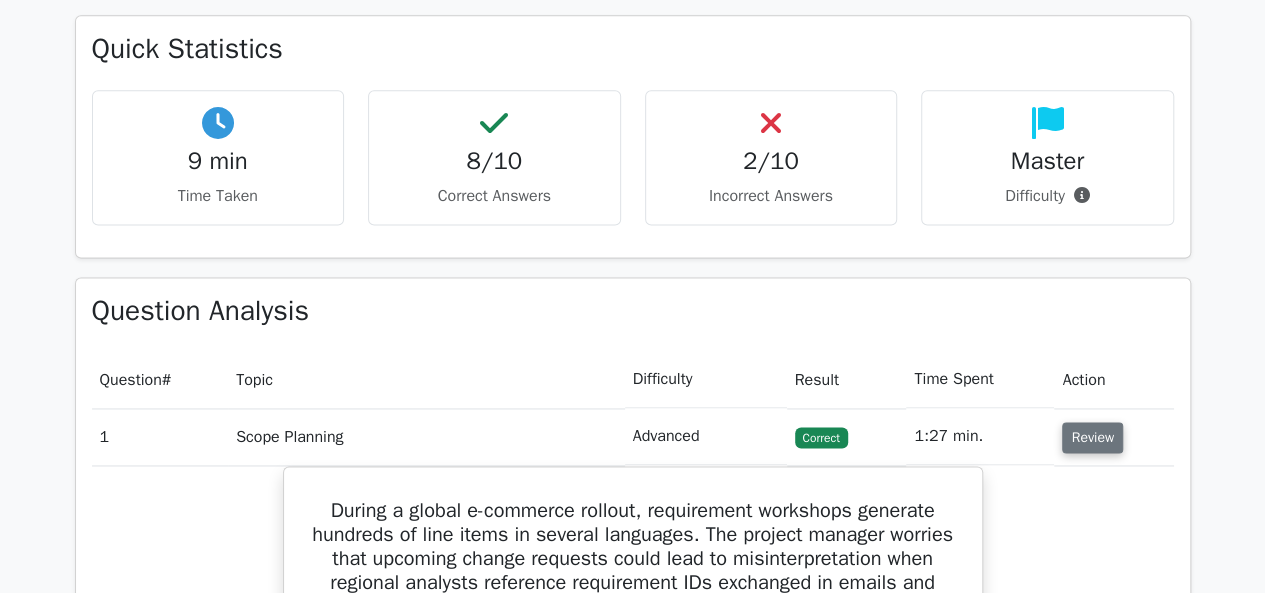 click on "Review" at bounding box center [1092, 437] 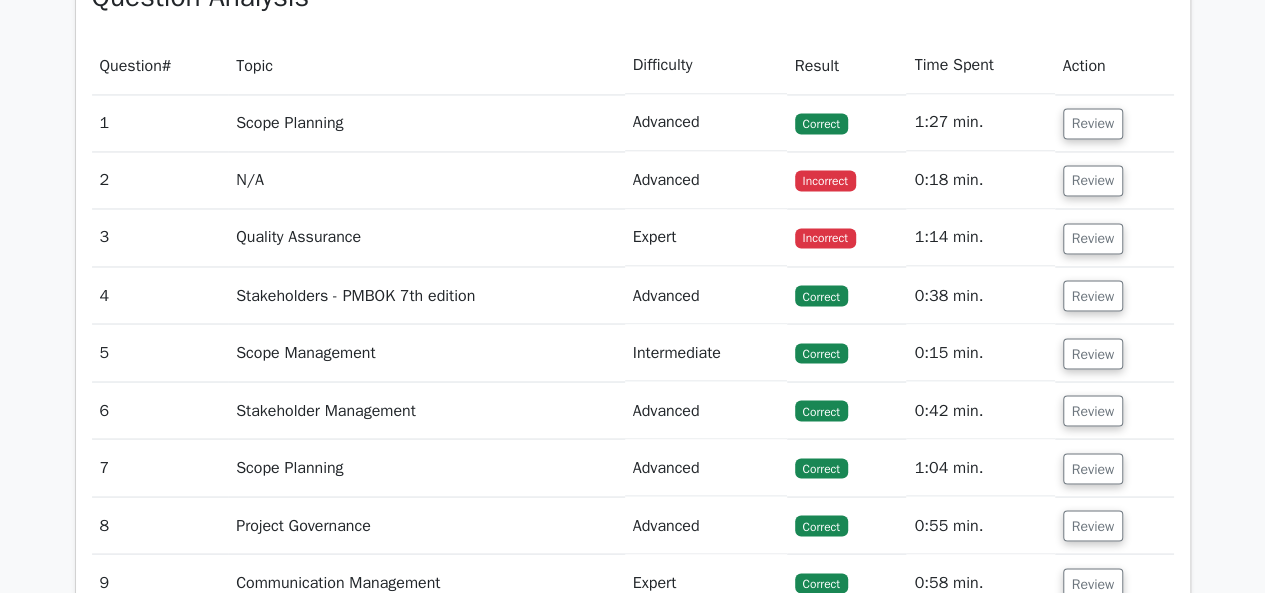 scroll, scrollTop: 1500, scrollLeft: 0, axis: vertical 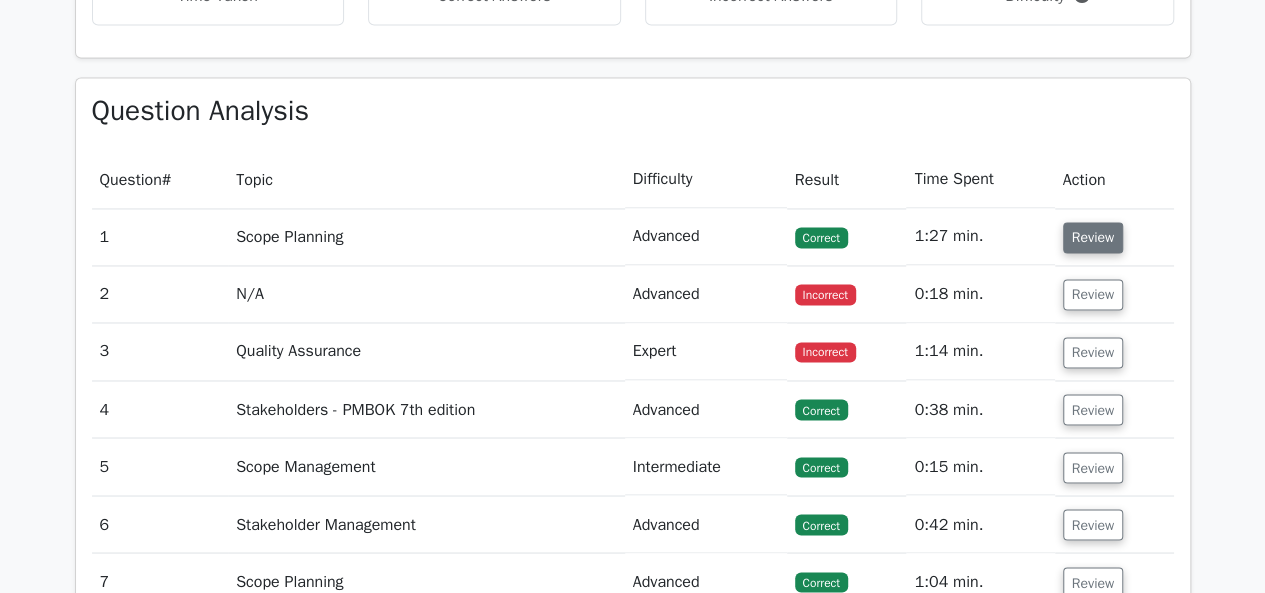 click on "Review" at bounding box center (1093, 237) 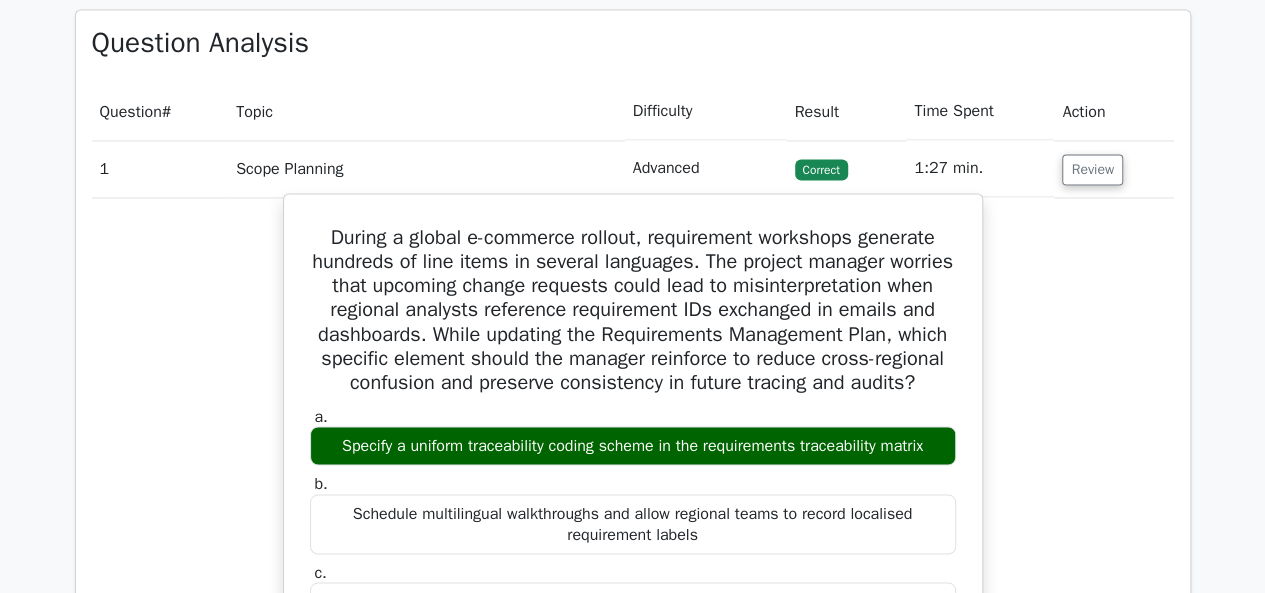 scroll, scrollTop: 1600, scrollLeft: 0, axis: vertical 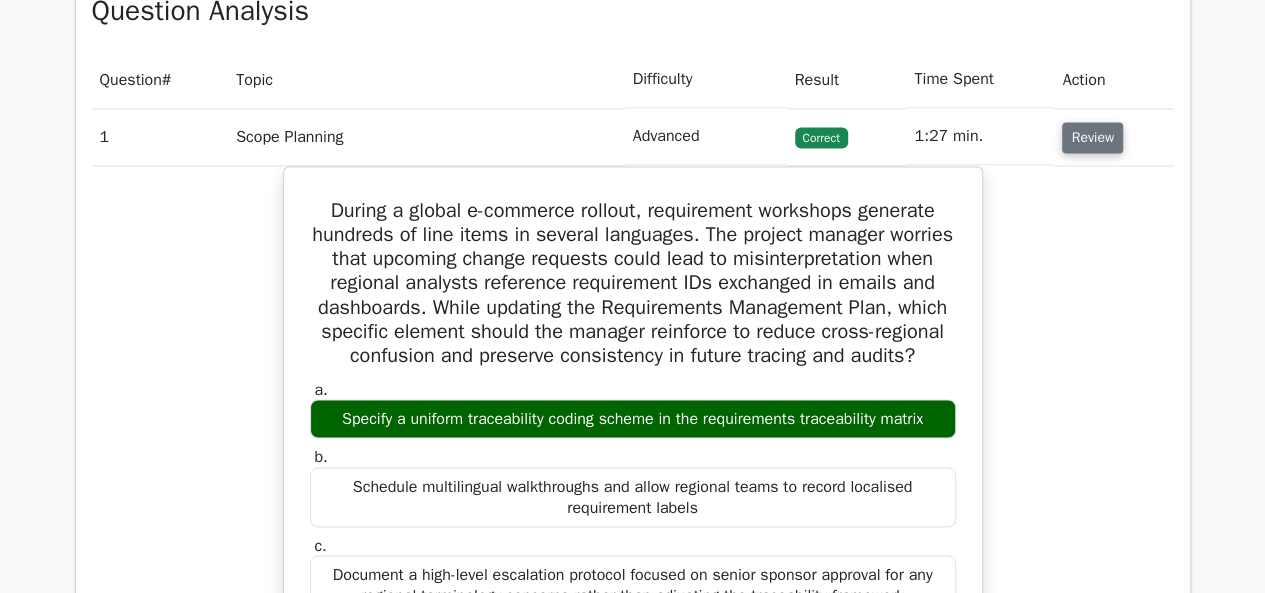 click on "Review" at bounding box center [1092, 137] 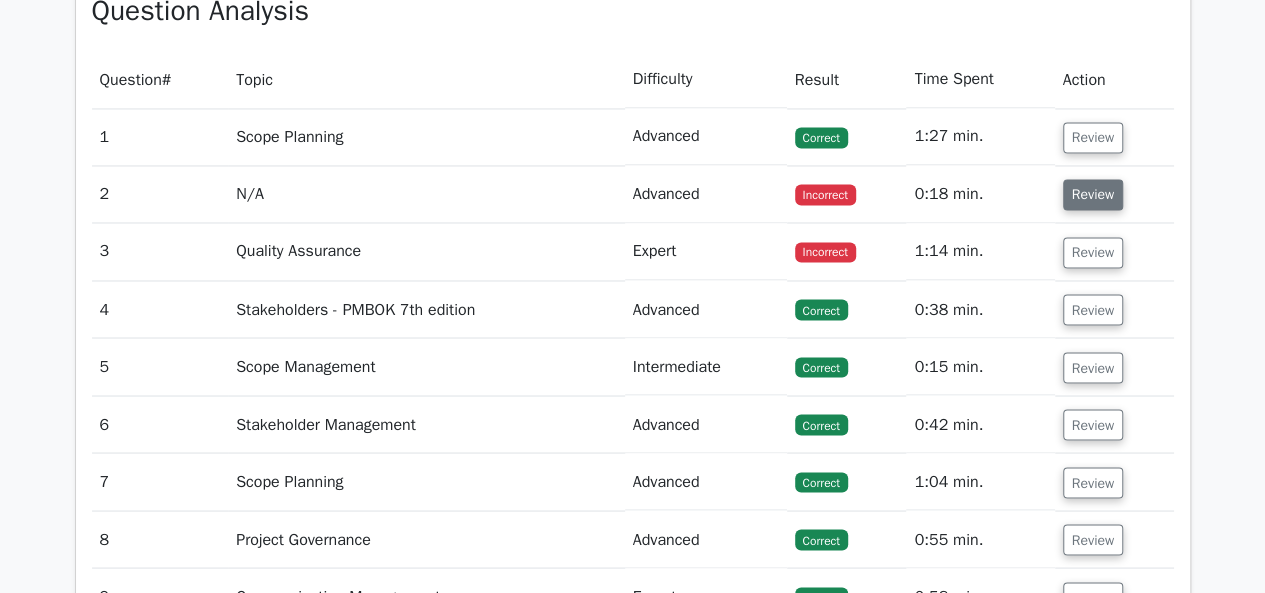 click on "Review" at bounding box center (1093, 194) 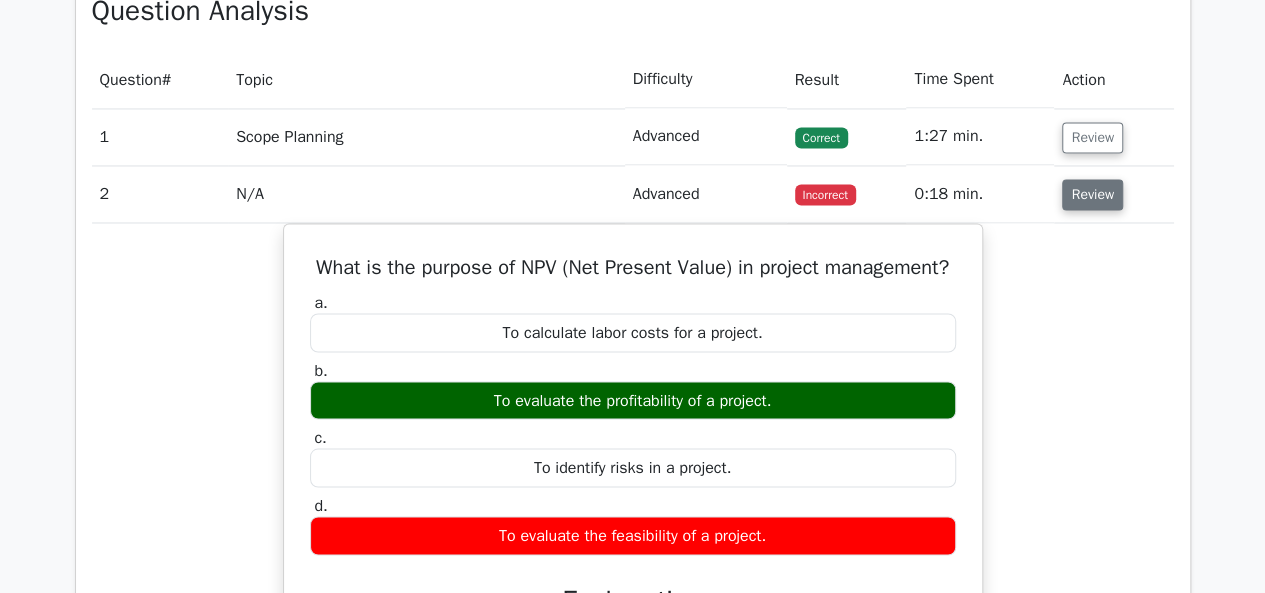 click on "Review" at bounding box center (1092, 194) 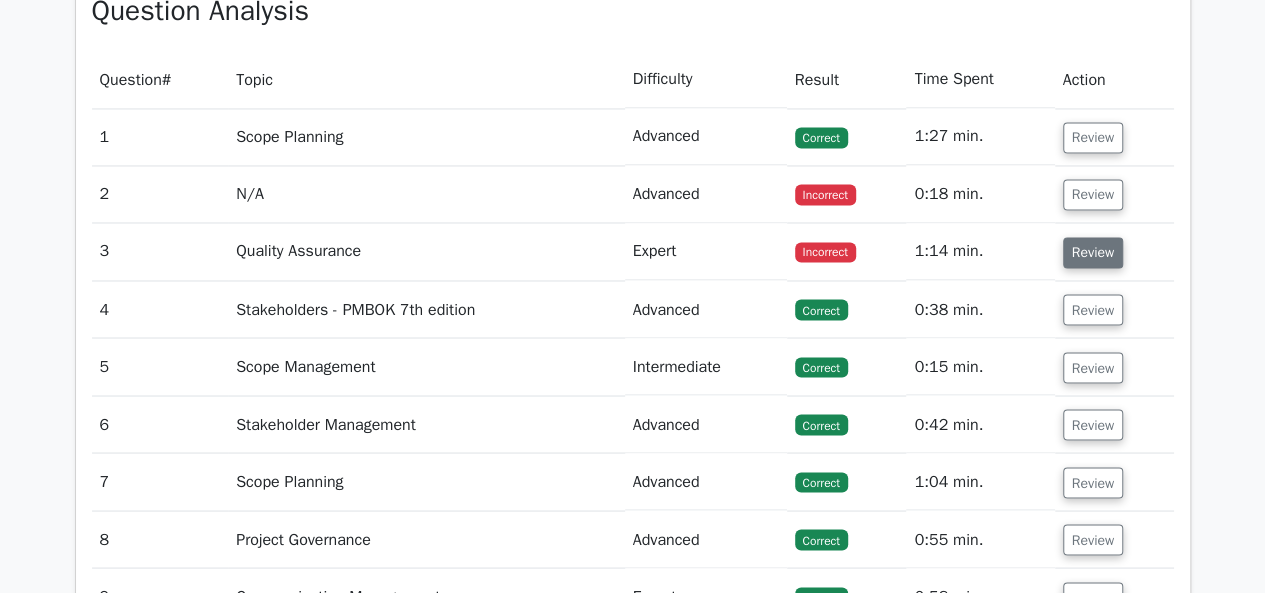 click on "Review" at bounding box center [1093, 252] 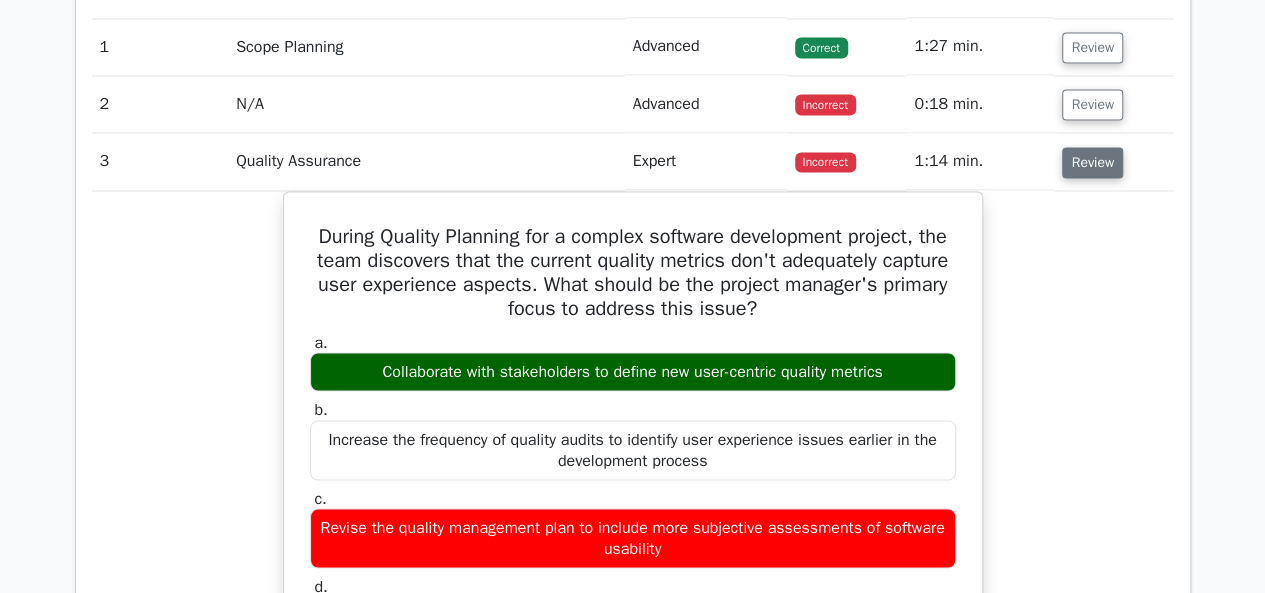 scroll, scrollTop: 1800, scrollLeft: 0, axis: vertical 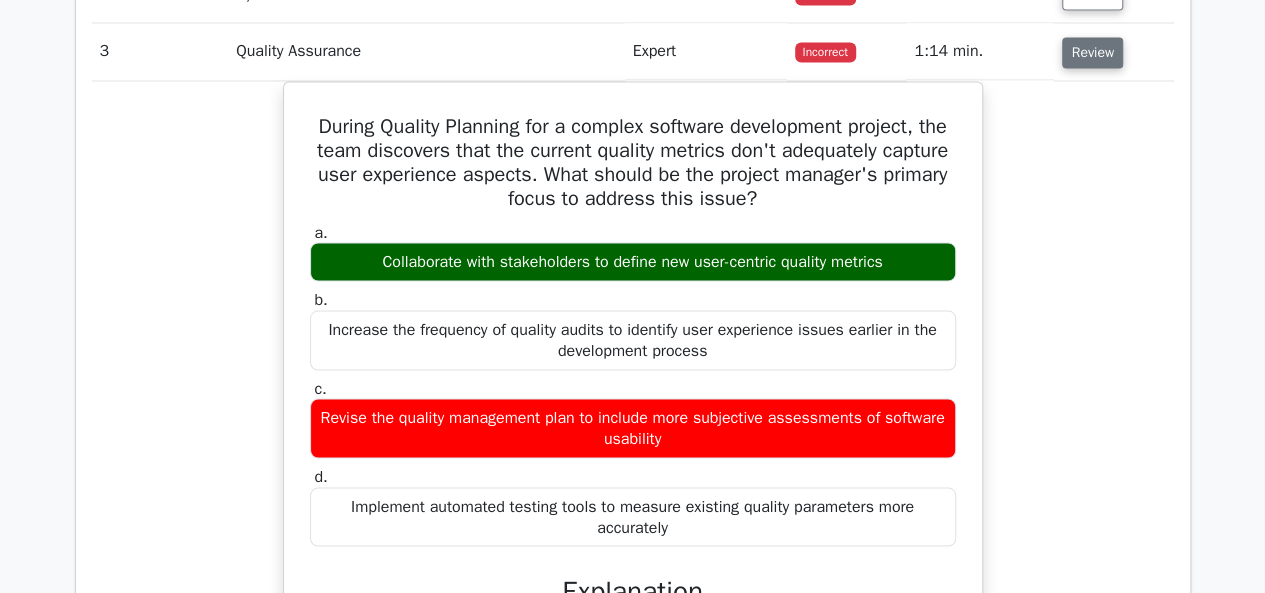 click on "Review" at bounding box center [1092, 52] 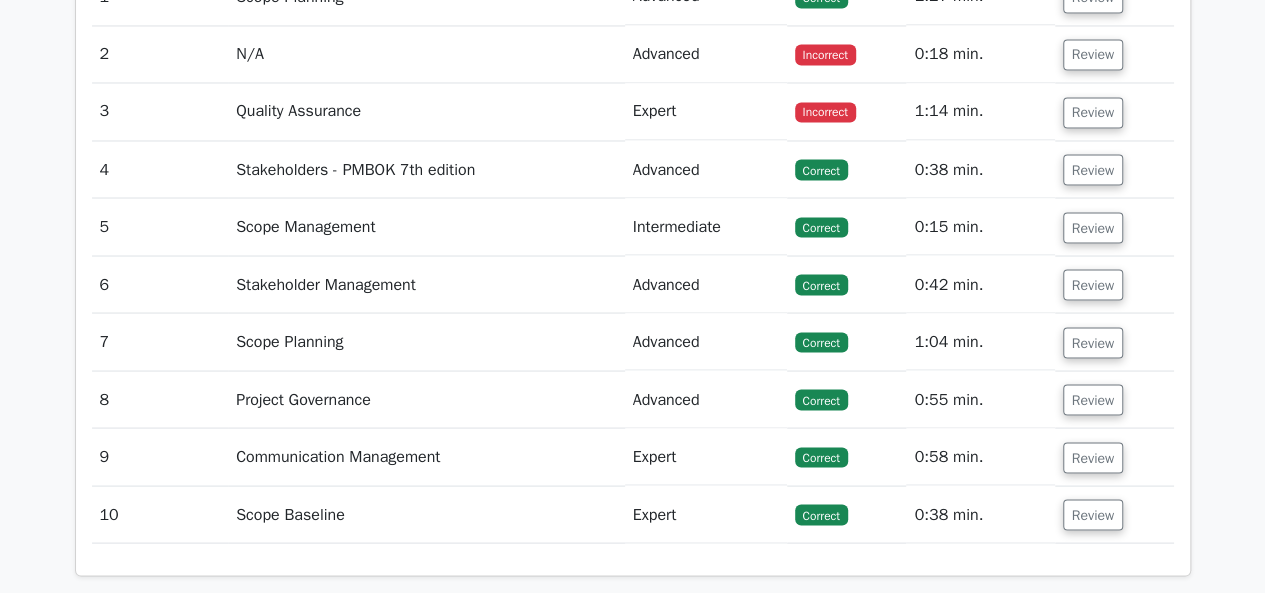 scroll, scrollTop: 1700, scrollLeft: 0, axis: vertical 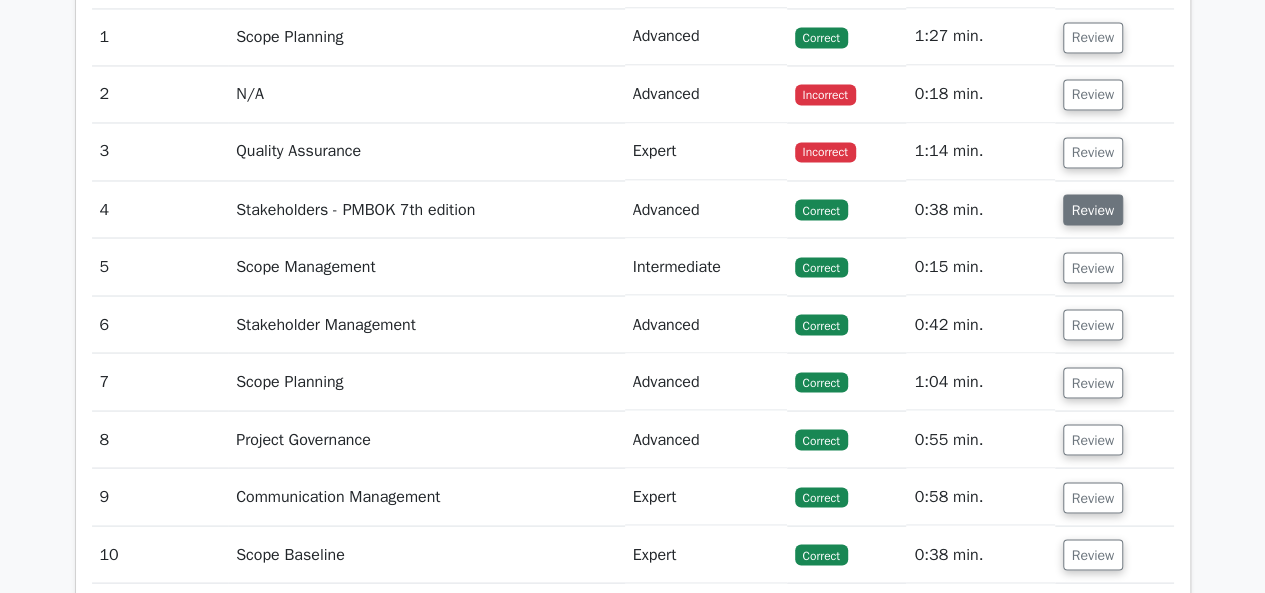 click on "Review" at bounding box center (1093, 209) 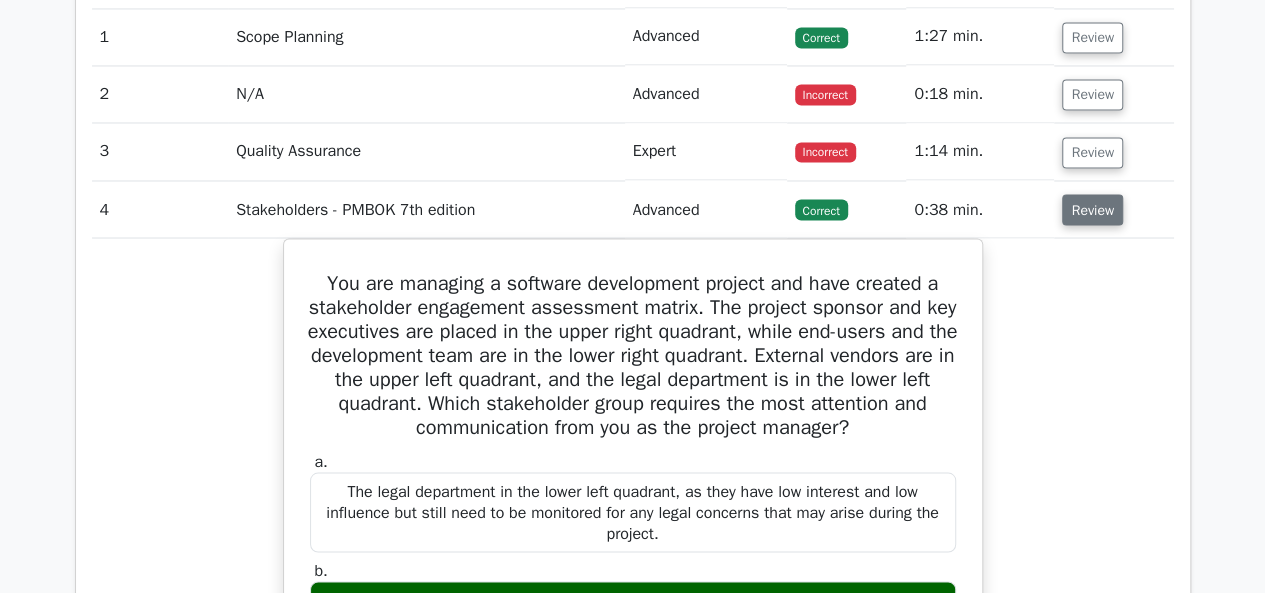 scroll, scrollTop: 1800, scrollLeft: 0, axis: vertical 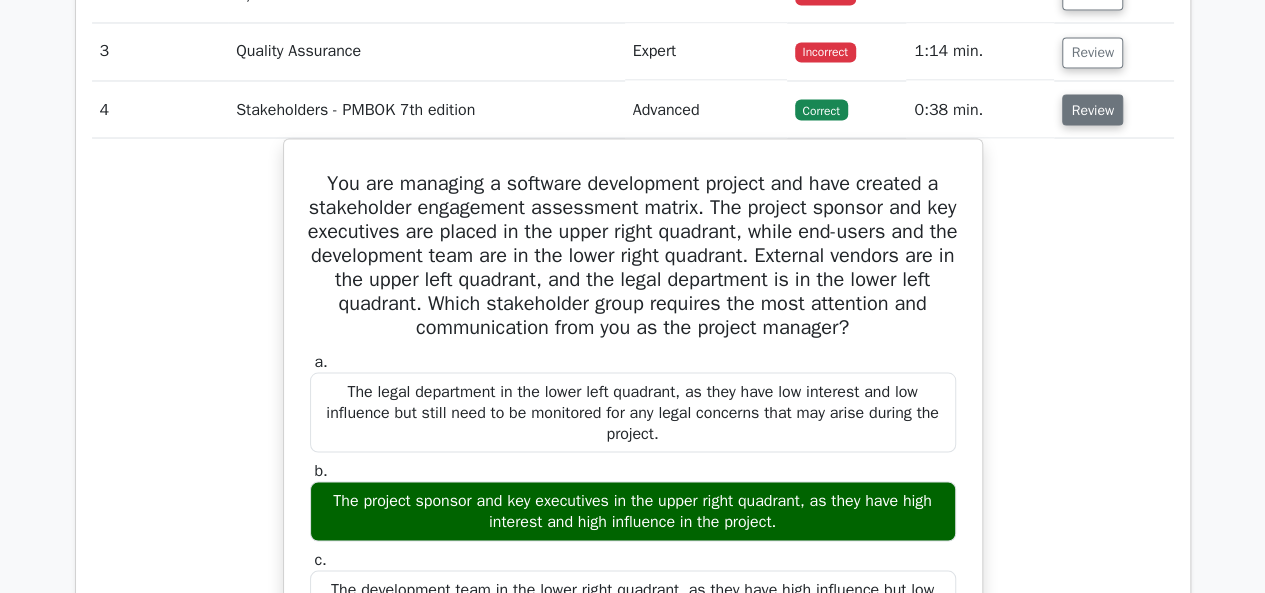 click on "Review" at bounding box center [1092, 109] 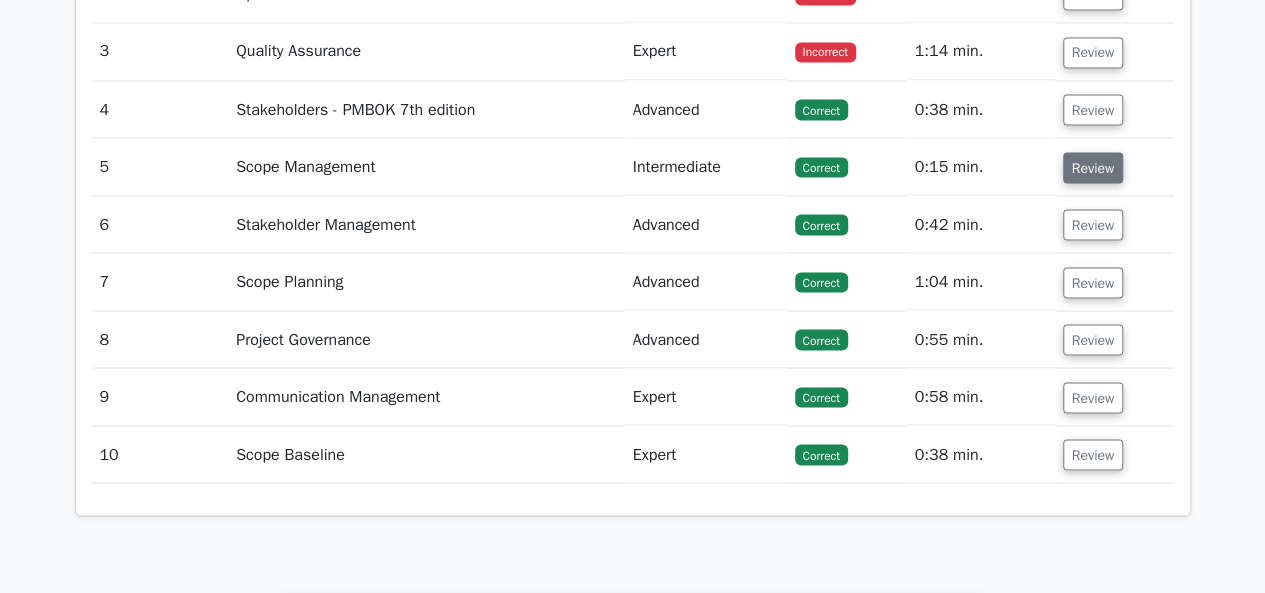 click on "Review" at bounding box center (1093, 167) 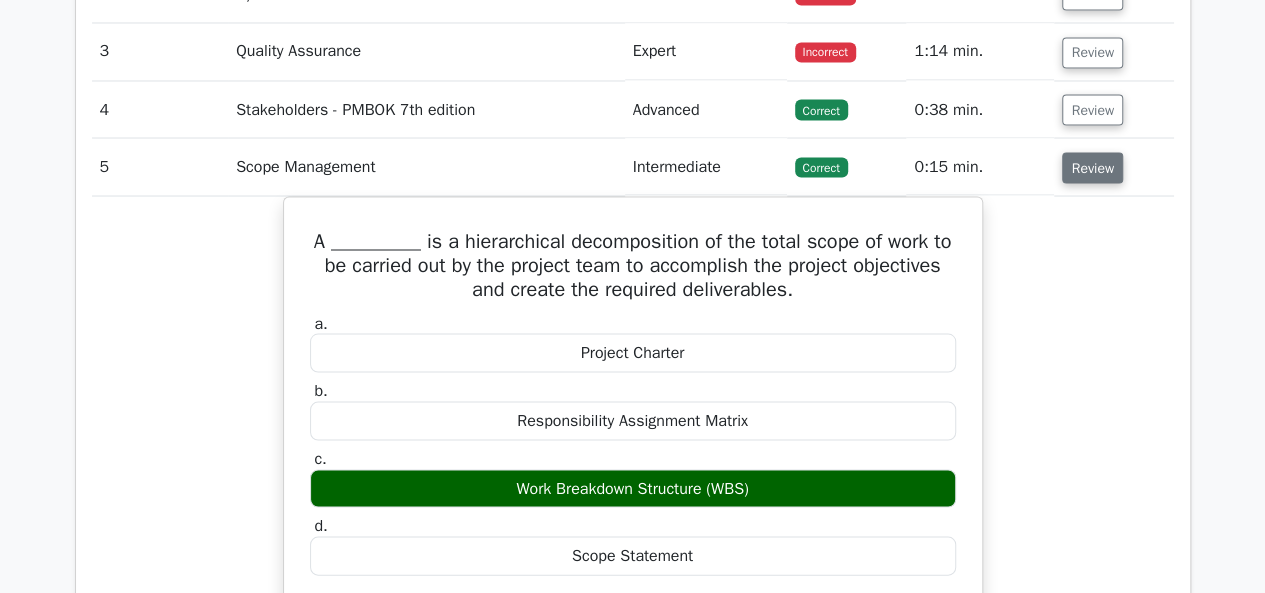 click on "Review" at bounding box center [1092, 167] 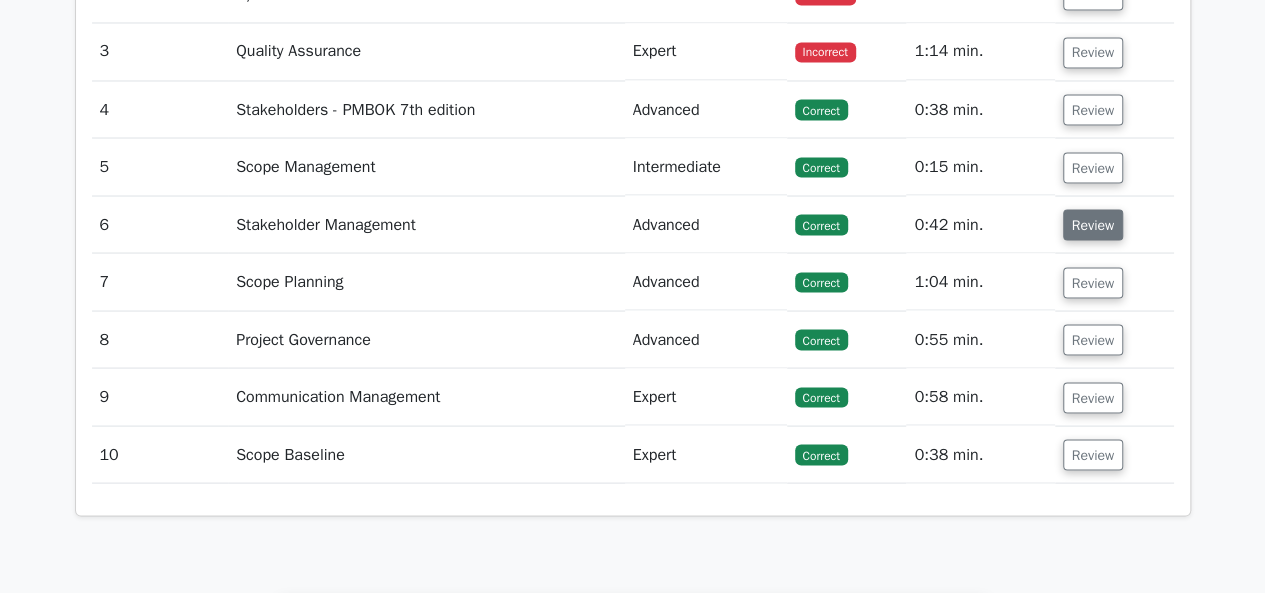 click on "Review" at bounding box center (1093, 224) 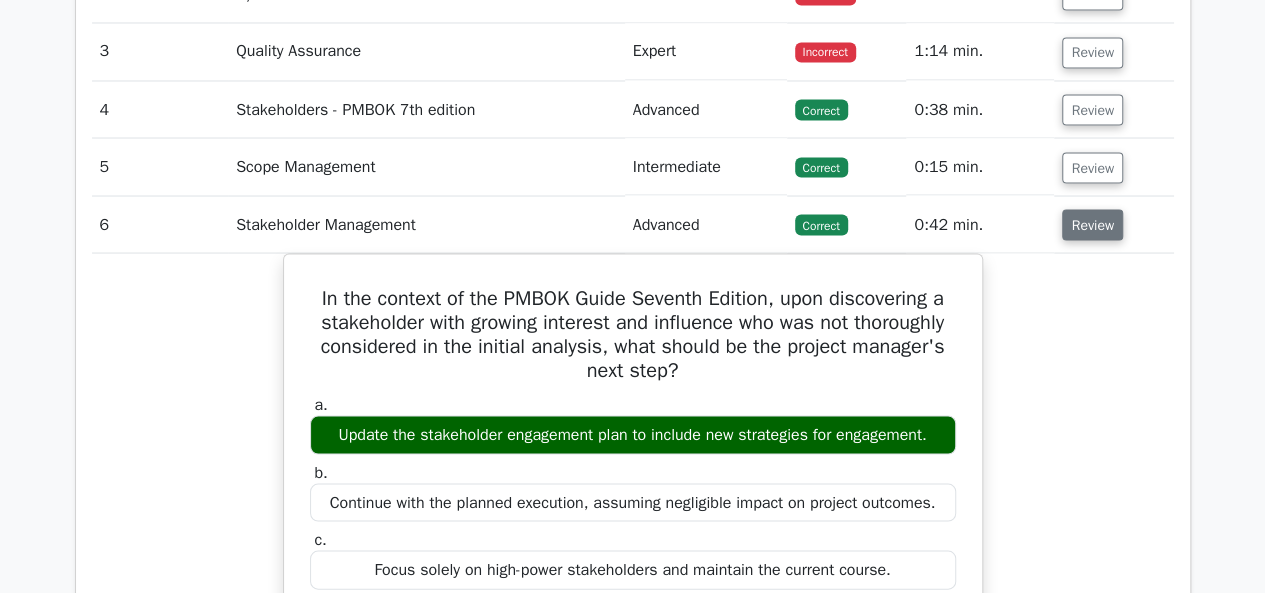 click on "Review" at bounding box center (1092, 224) 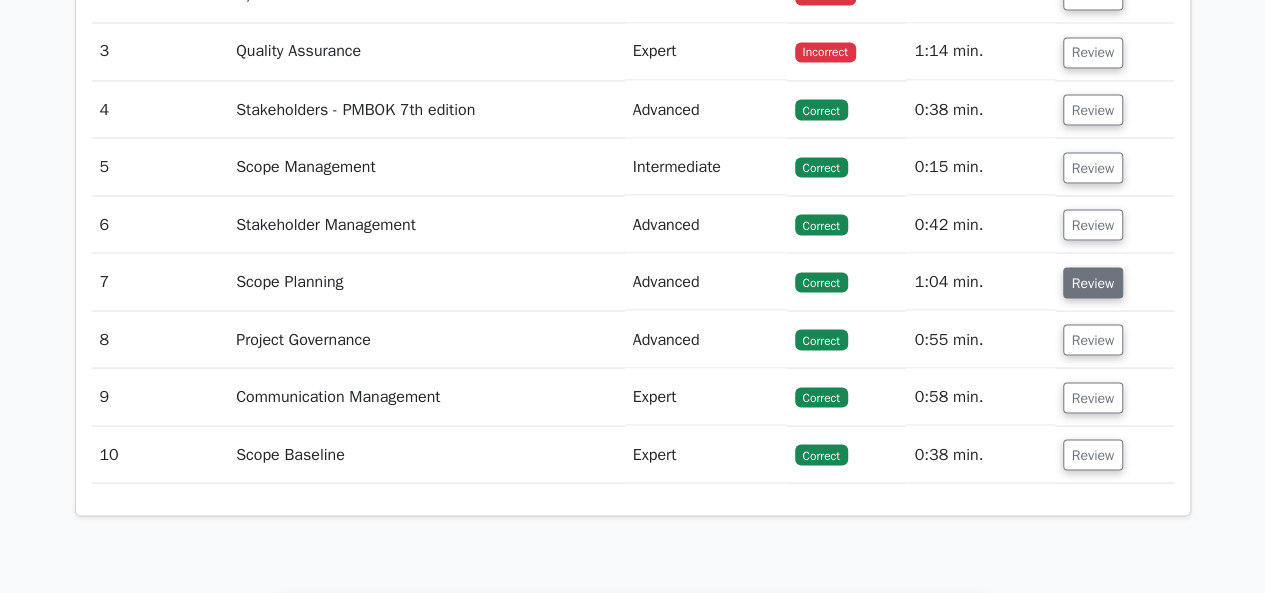 click on "Review" at bounding box center [1093, 282] 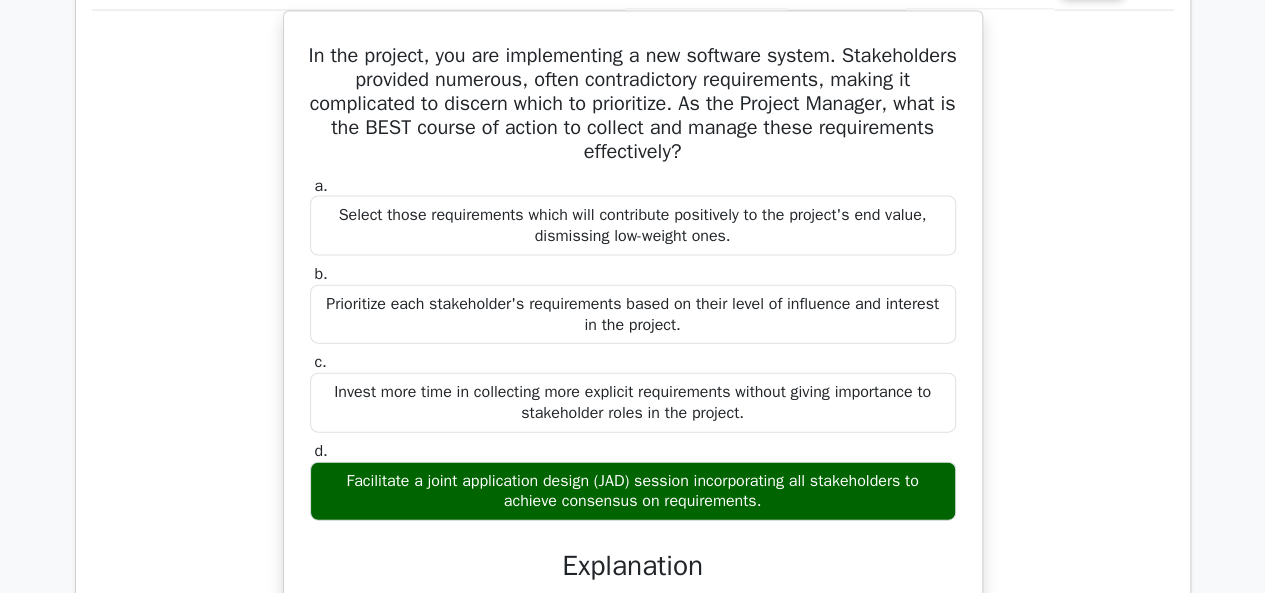 scroll, scrollTop: 1900, scrollLeft: 0, axis: vertical 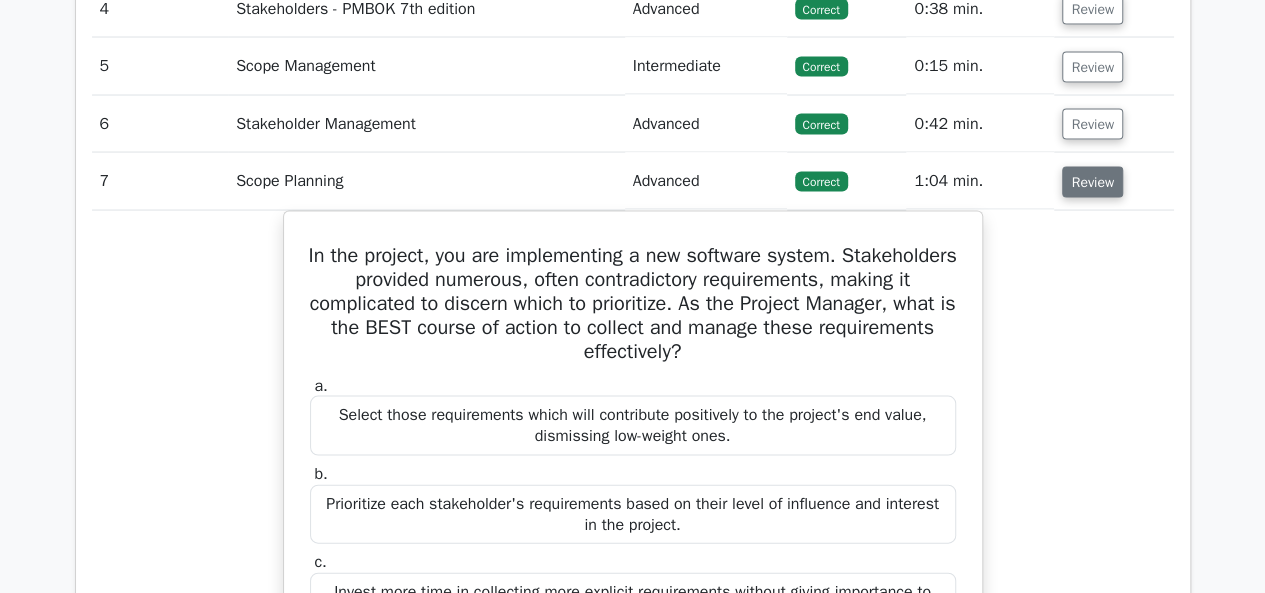 click on "Review" at bounding box center [1092, 182] 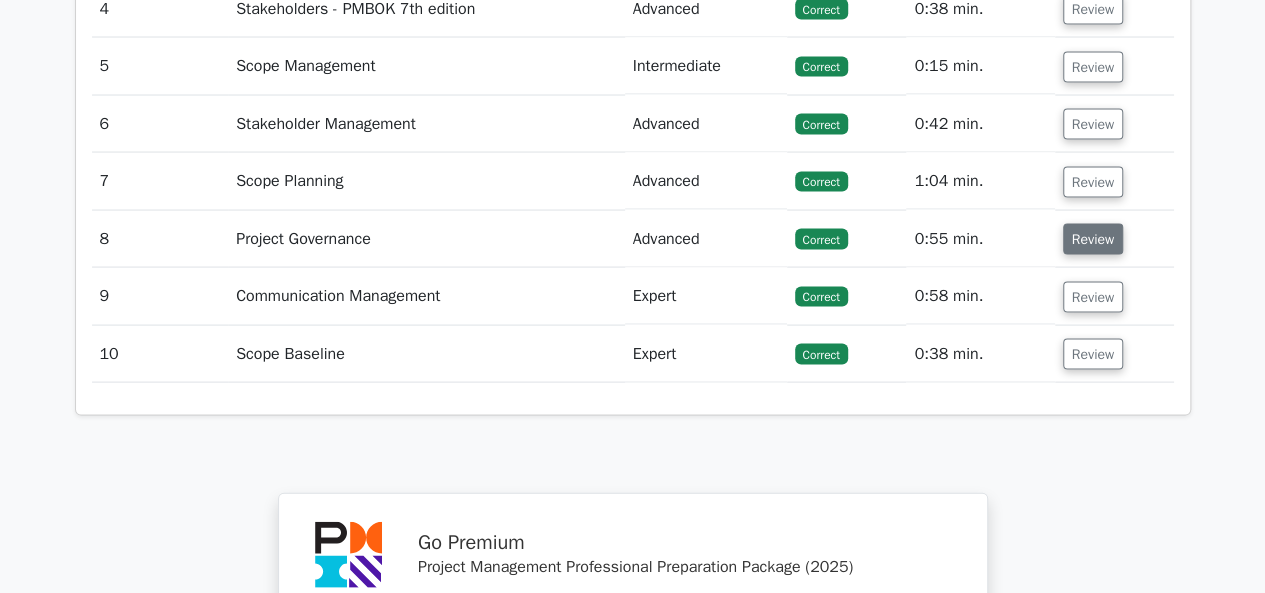 click on "Review" at bounding box center [1093, 239] 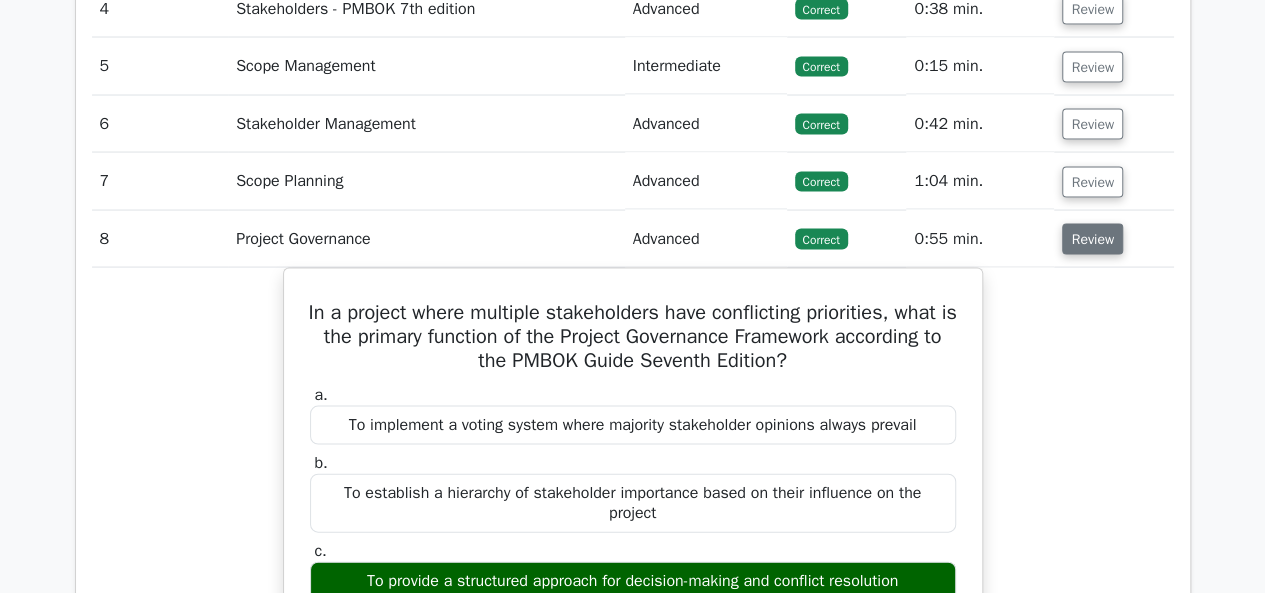 click on "Review" at bounding box center (1092, 239) 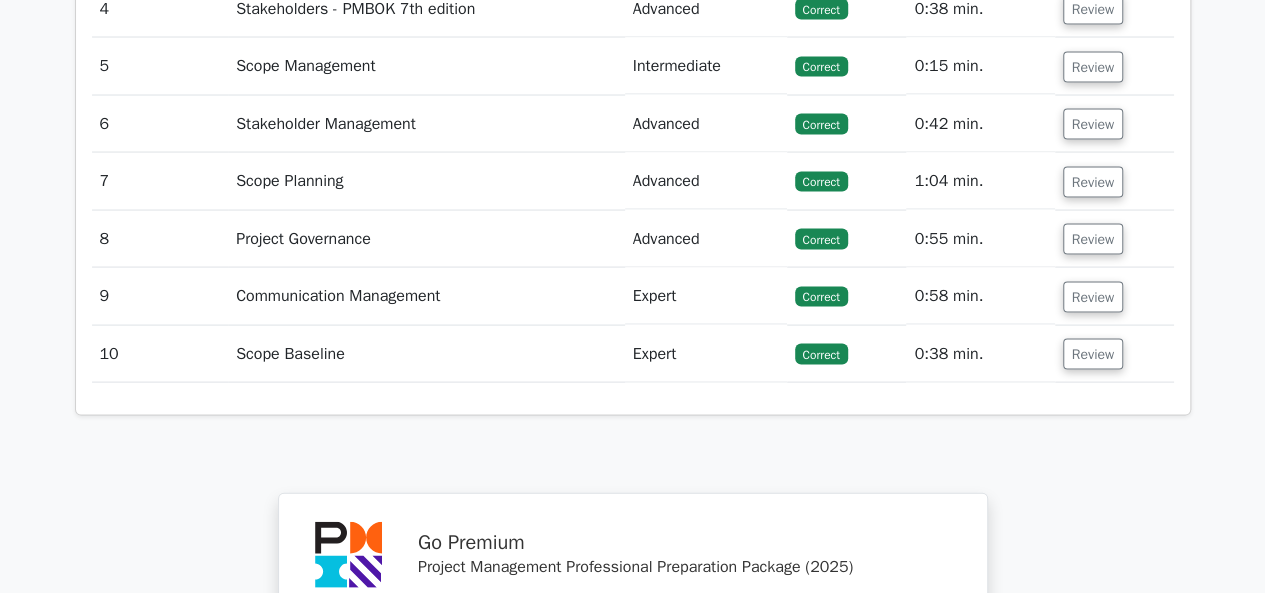 click on "Review" at bounding box center [1093, 297] 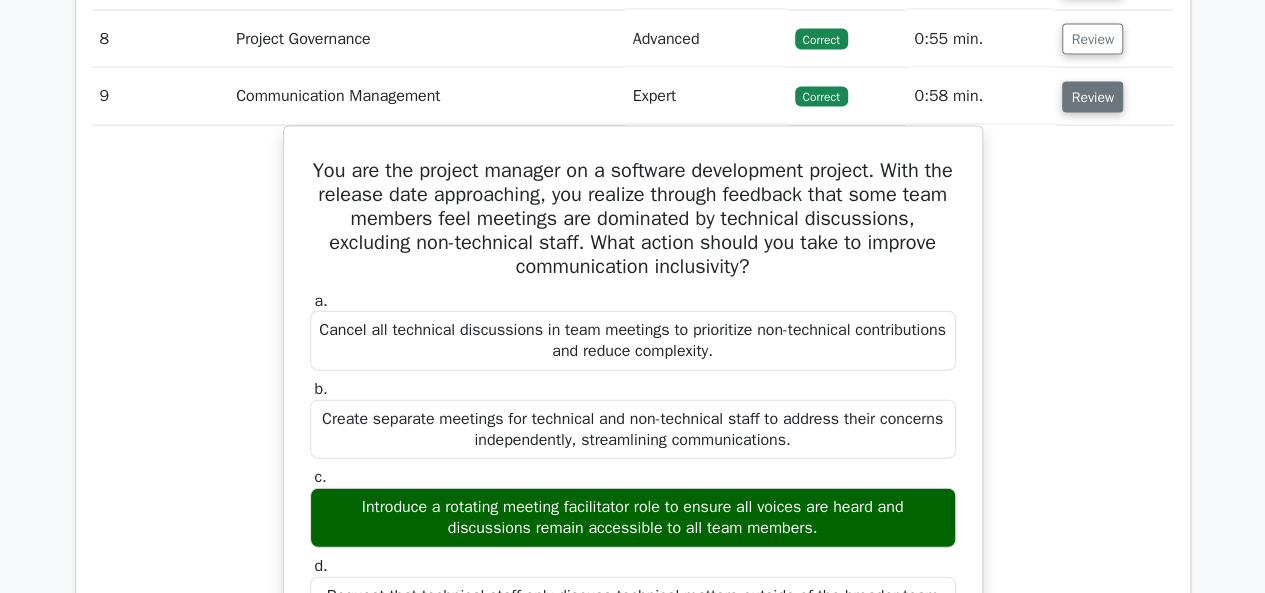 scroll, scrollTop: 1900, scrollLeft: 0, axis: vertical 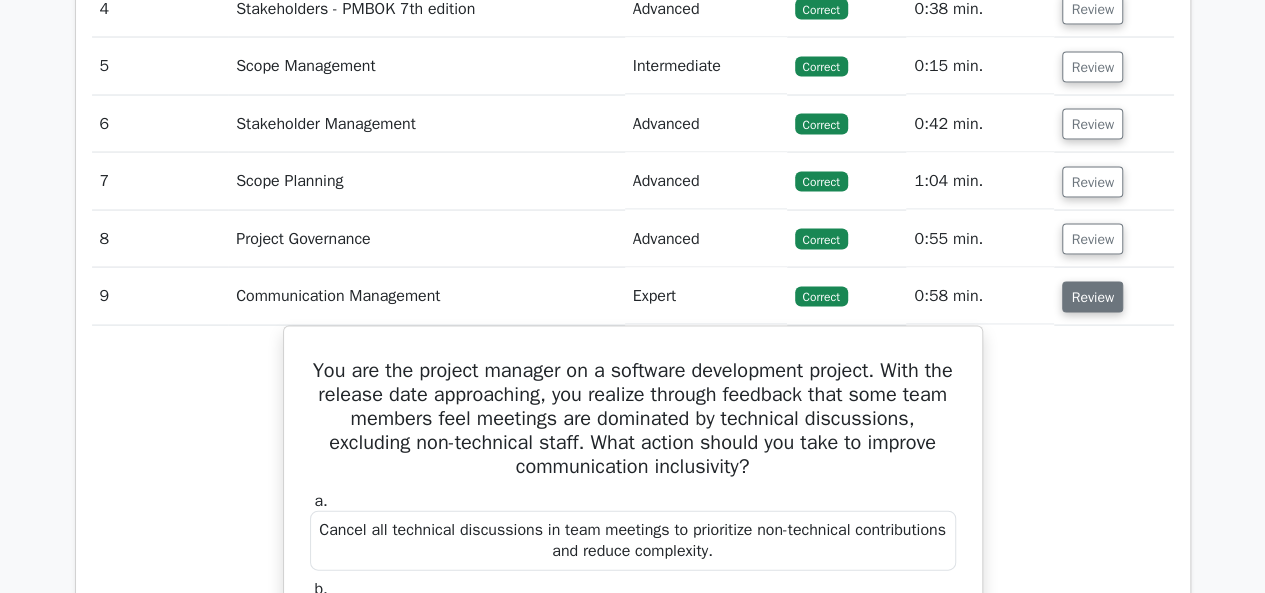 click on "Review" at bounding box center (1092, 297) 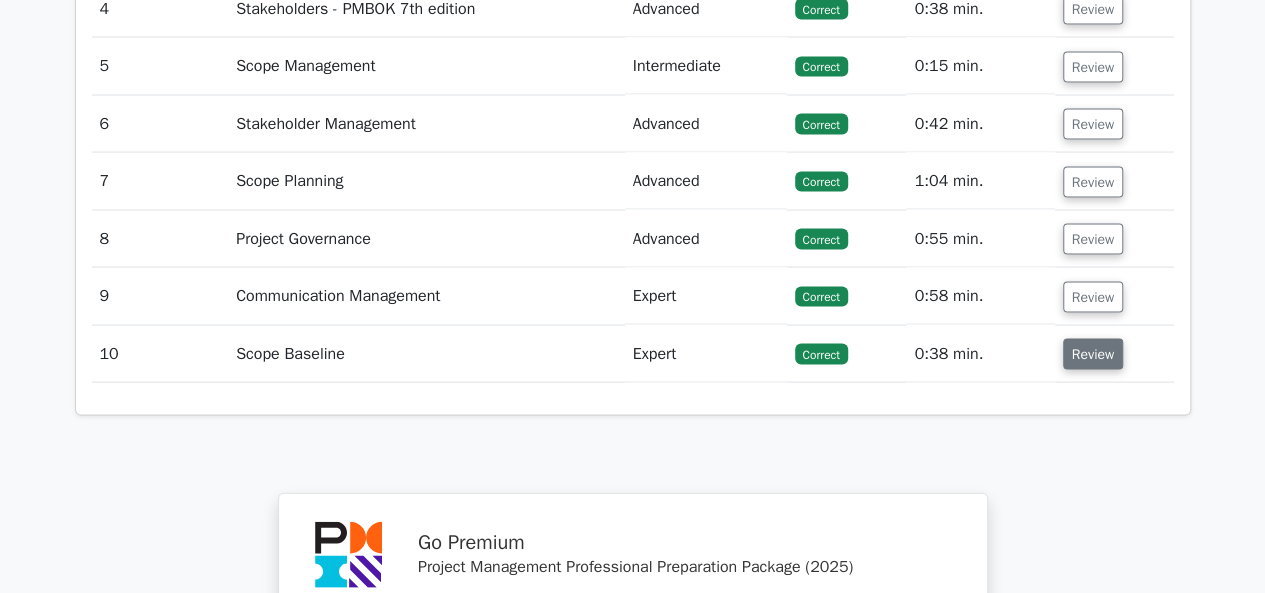 click on "Review" at bounding box center (1093, 354) 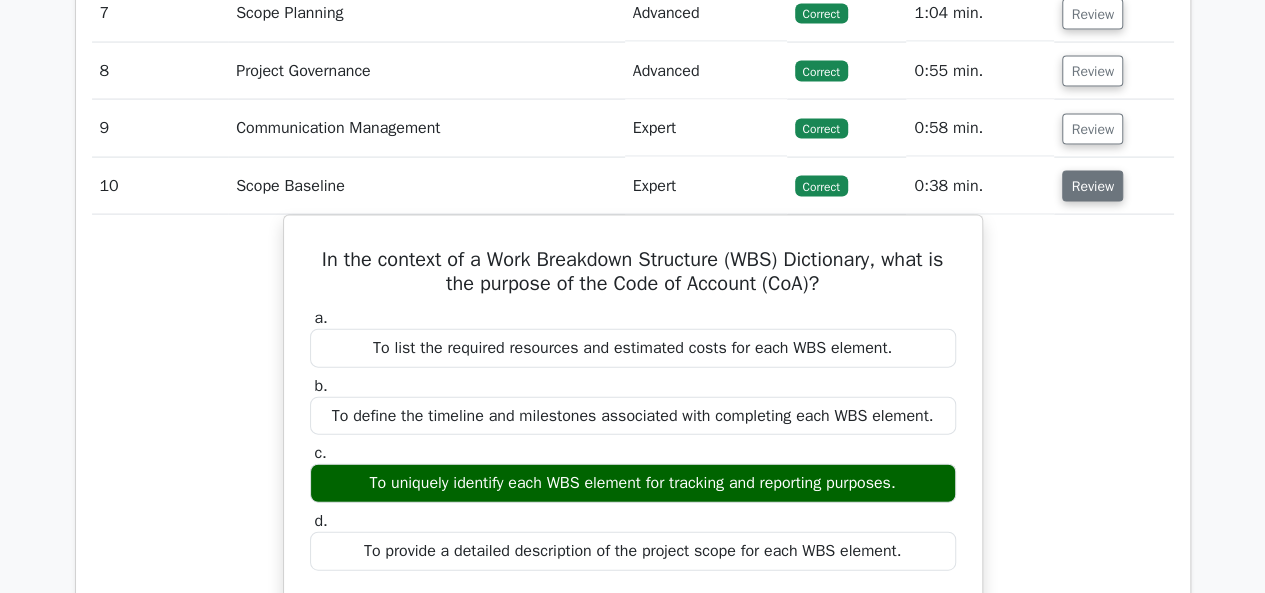 scroll, scrollTop: 2000, scrollLeft: 0, axis: vertical 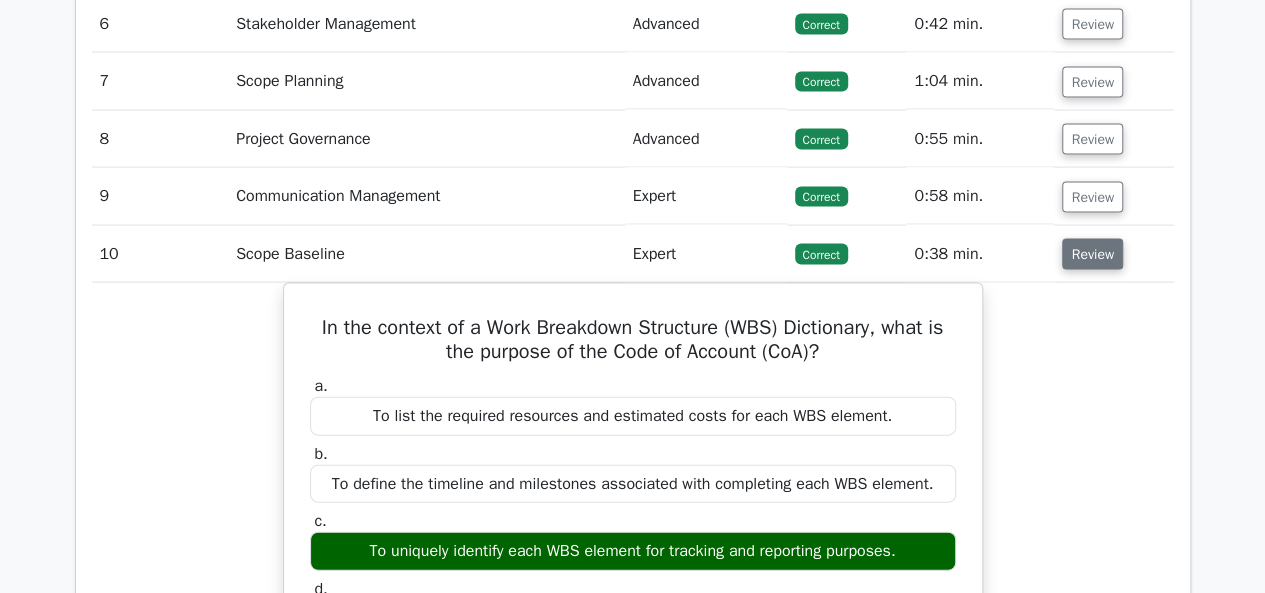 click on "Review" at bounding box center (1092, 254) 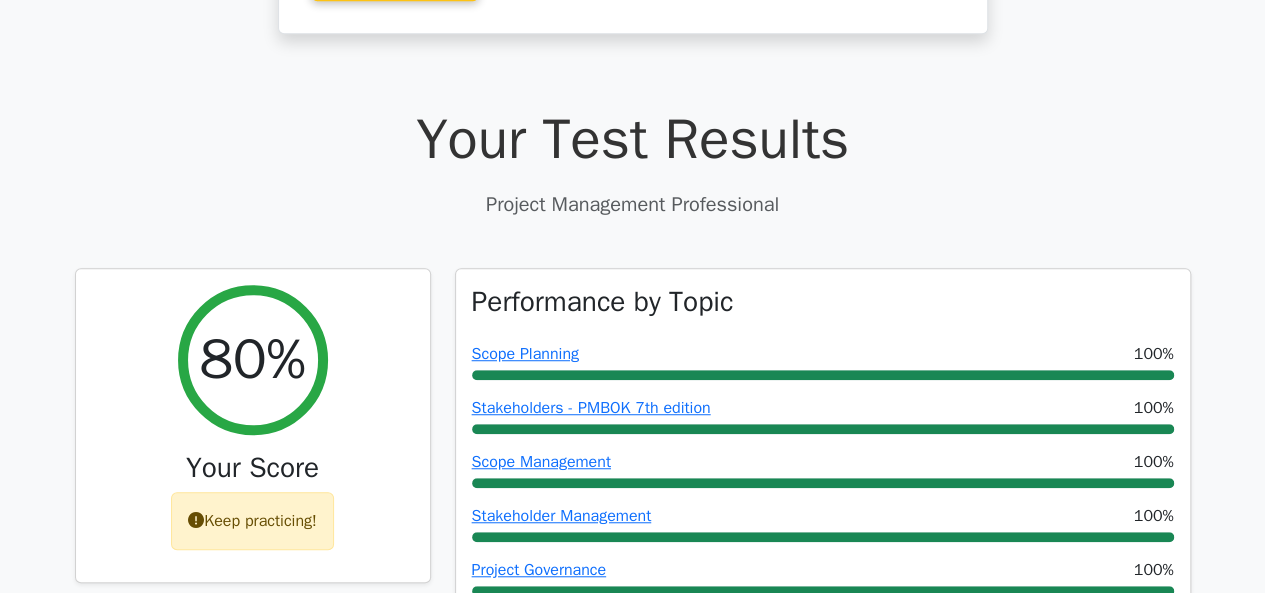 scroll, scrollTop: 0, scrollLeft: 0, axis: both 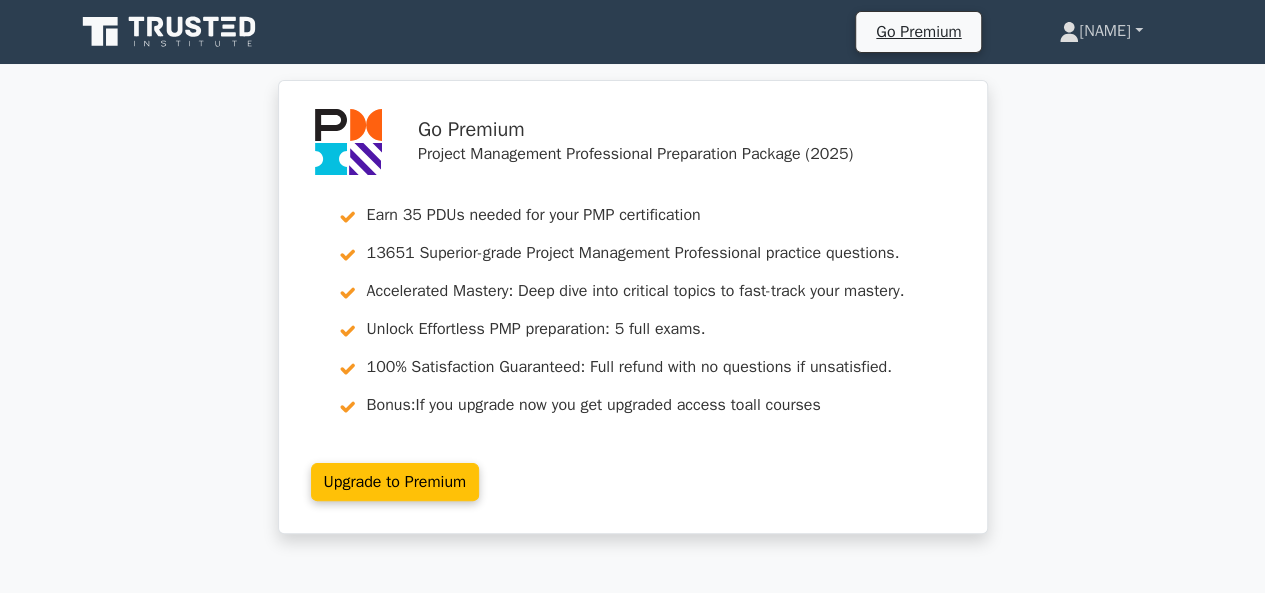 click on "[FIRST]" at bounding box center (1100, 31) 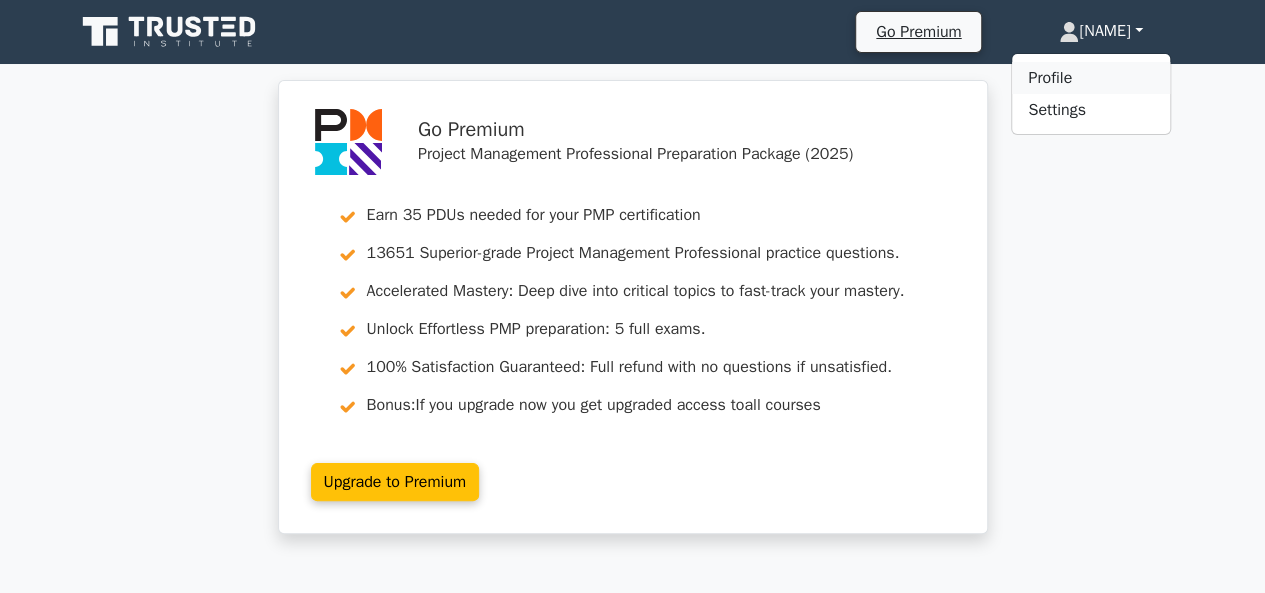 click on "Profile" at bounding box center (1091, 78) 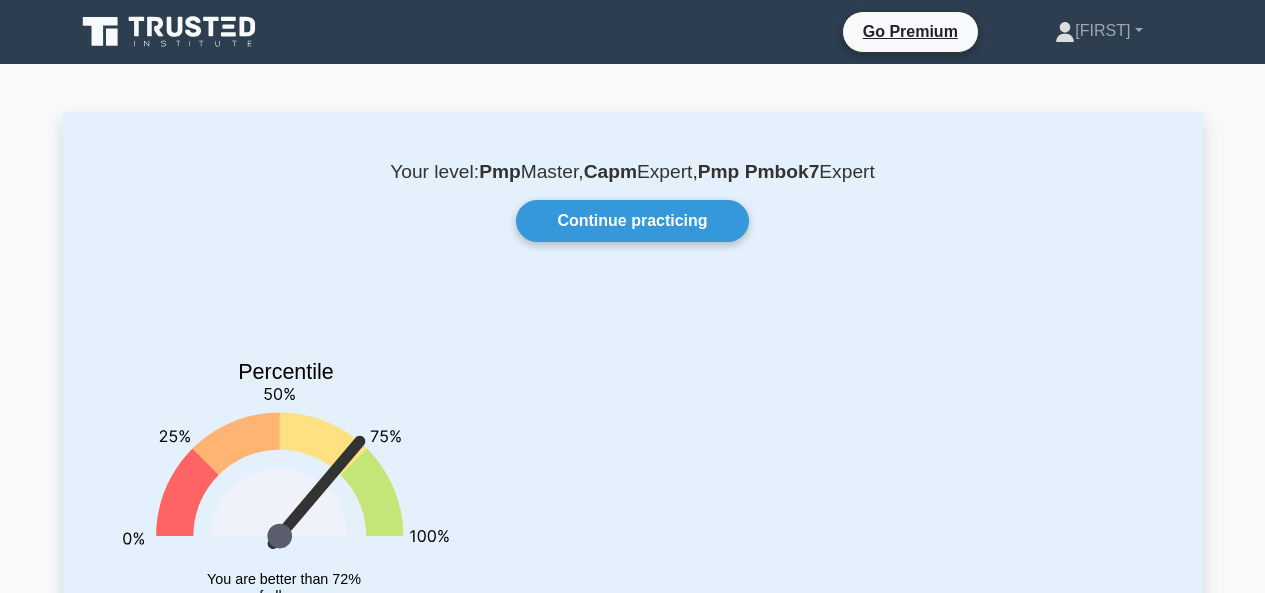scroll, scrollTop: 0, scrollLeft: 0, axis: both 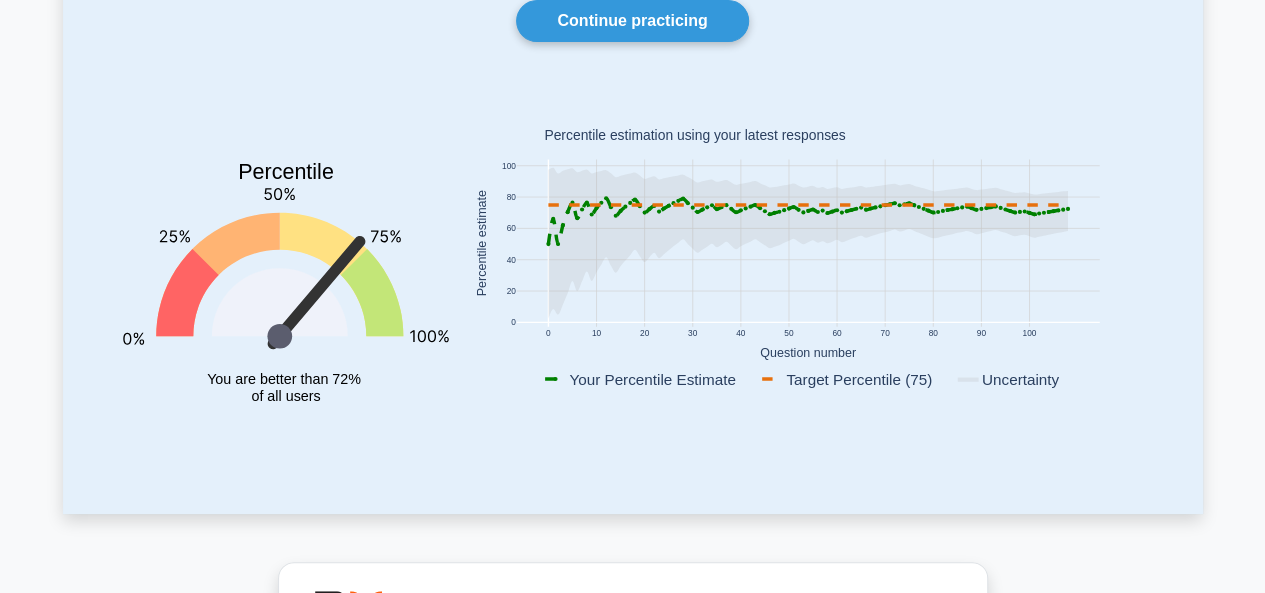 click 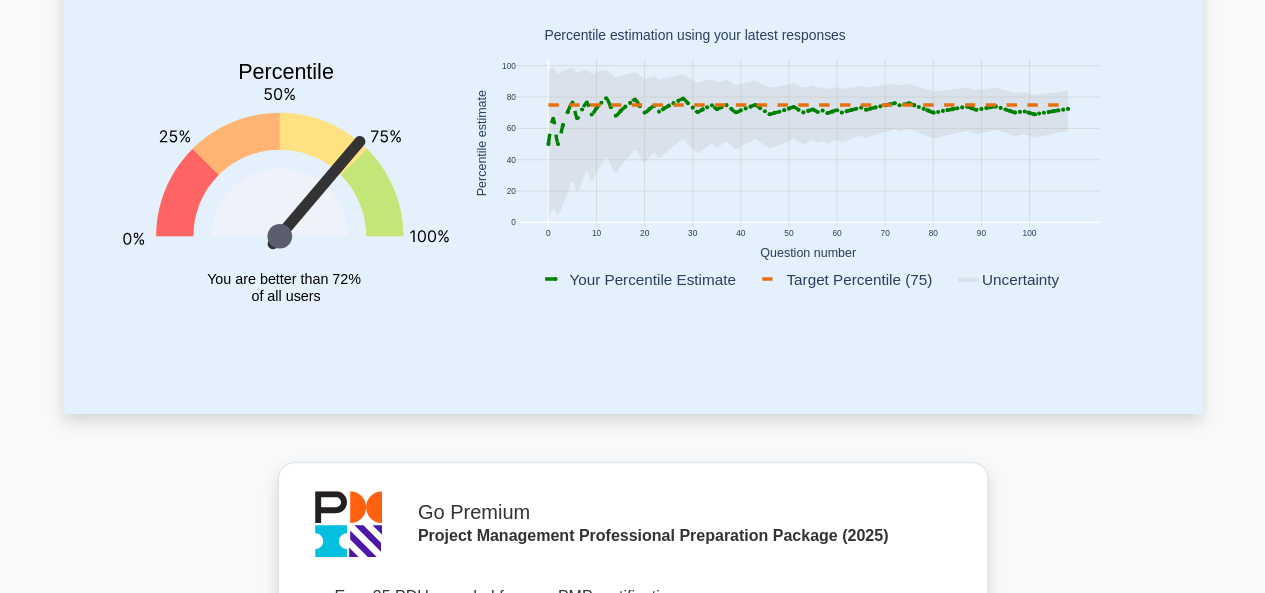 scroll, scrollTop: 0, scrollLeft: 0, axis: both 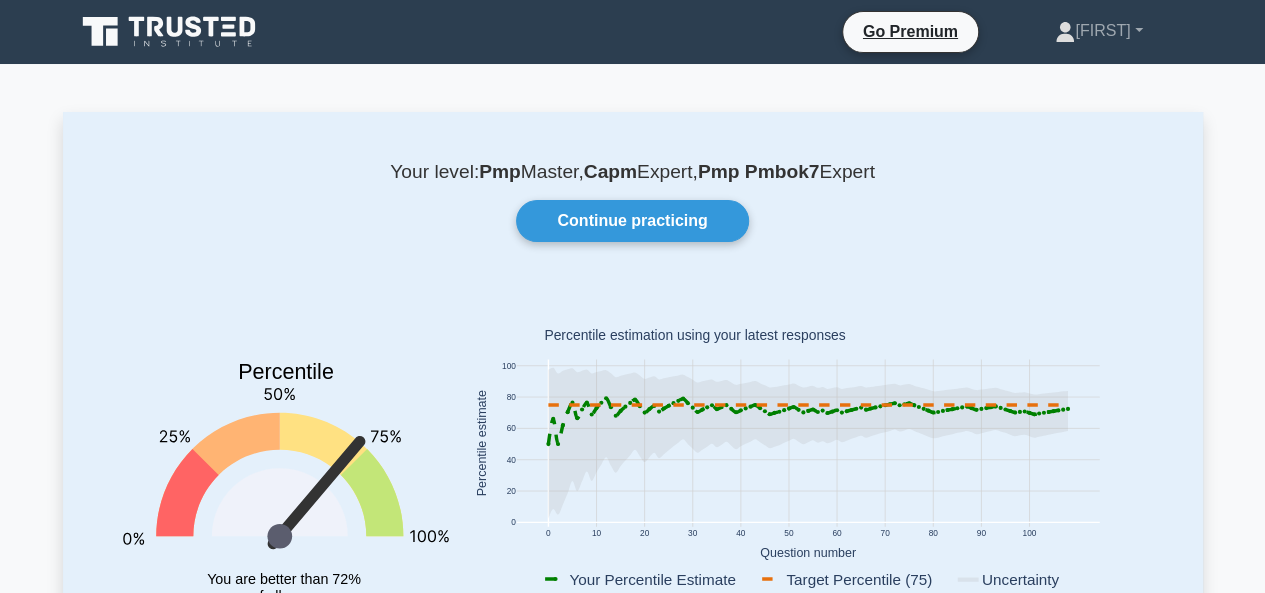 click 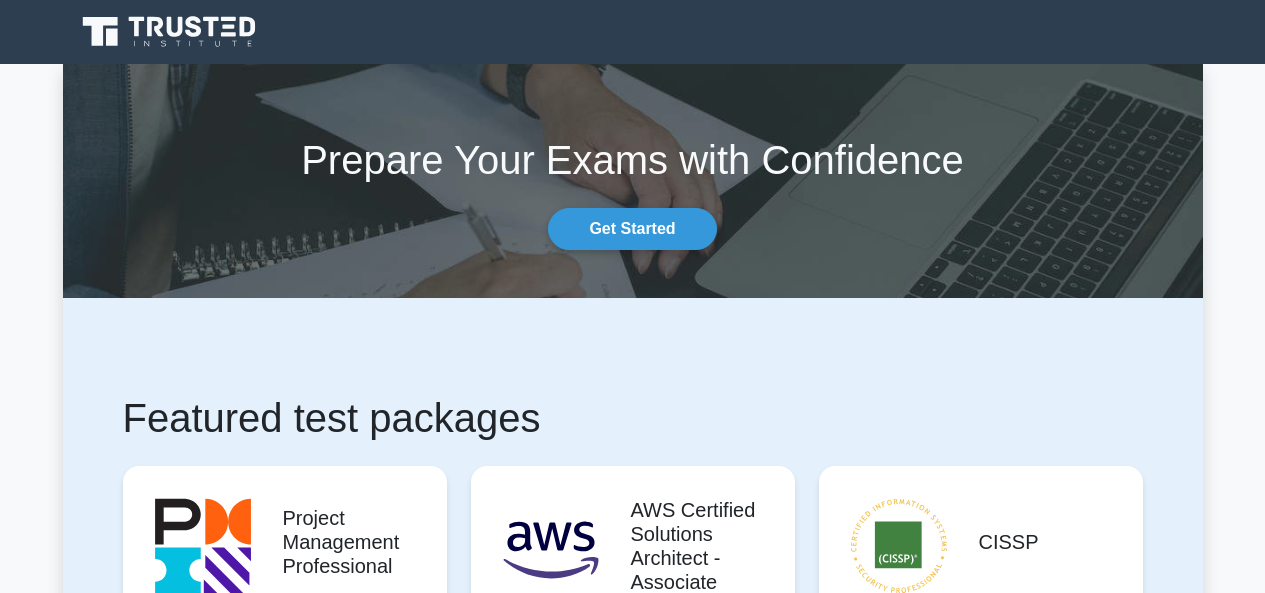 scroll, scrollTop: 0, scrollLeft: 0, axis: both 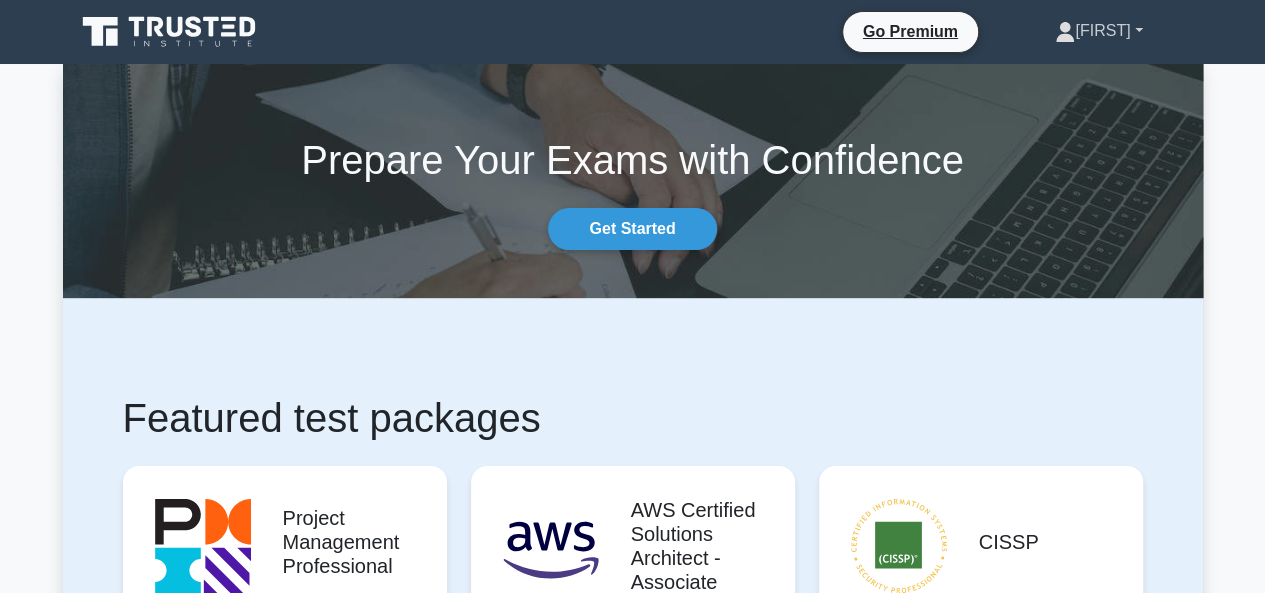 click 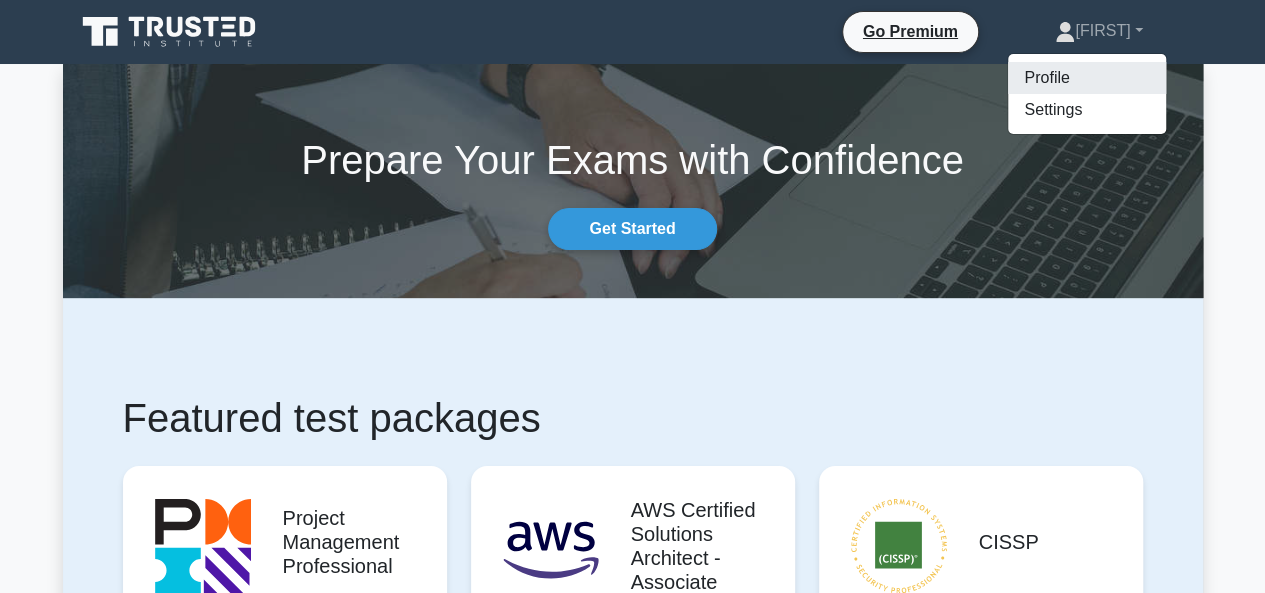 click on "Profile" at bounding box center [1087, 78] 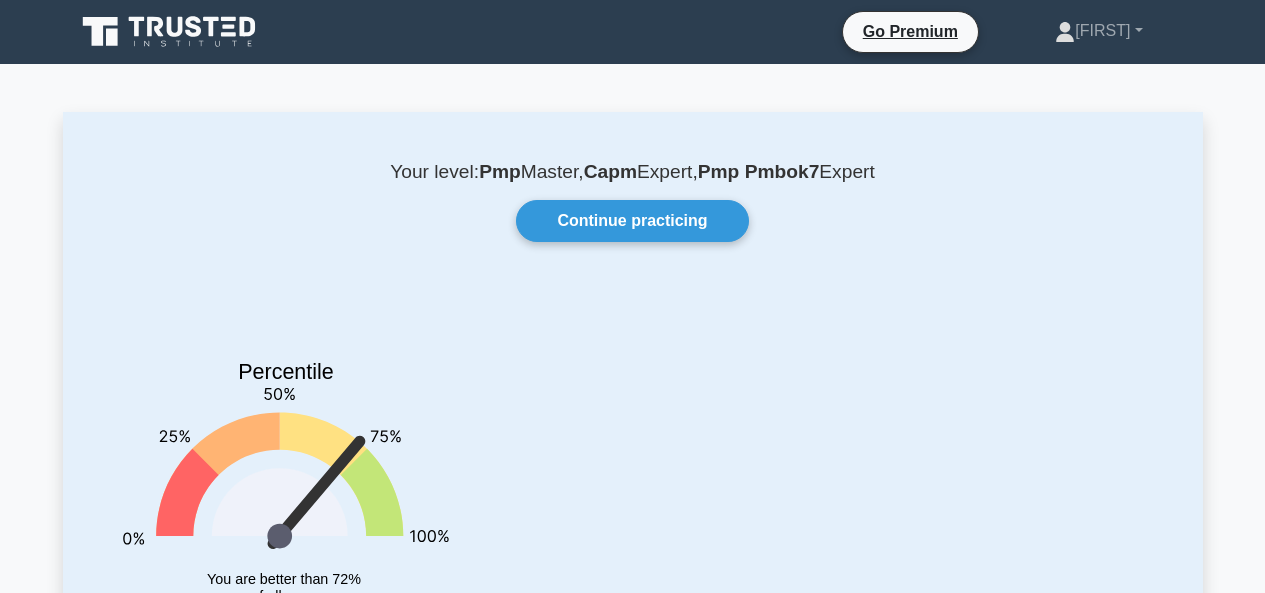 scroll, scrollTop: 0, scrollLeft: 0, axis: both 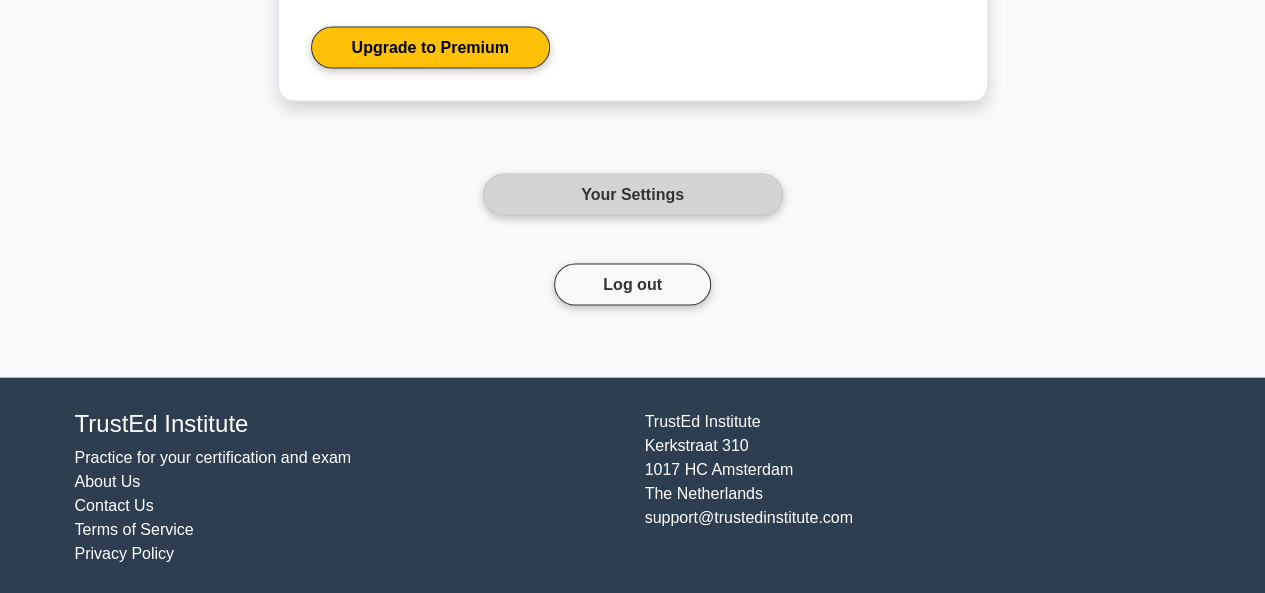 click on "Your Settings" at bounding box center (633, 195) 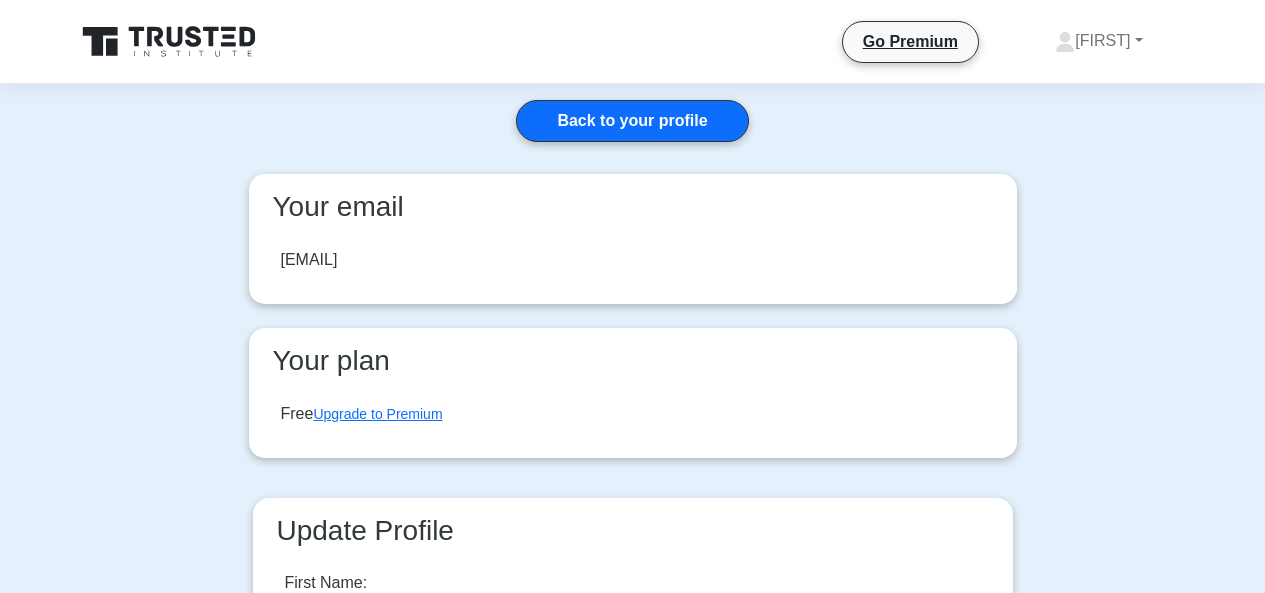 scroll, scrollTop: 0, scrollLeft: 0, axis: both 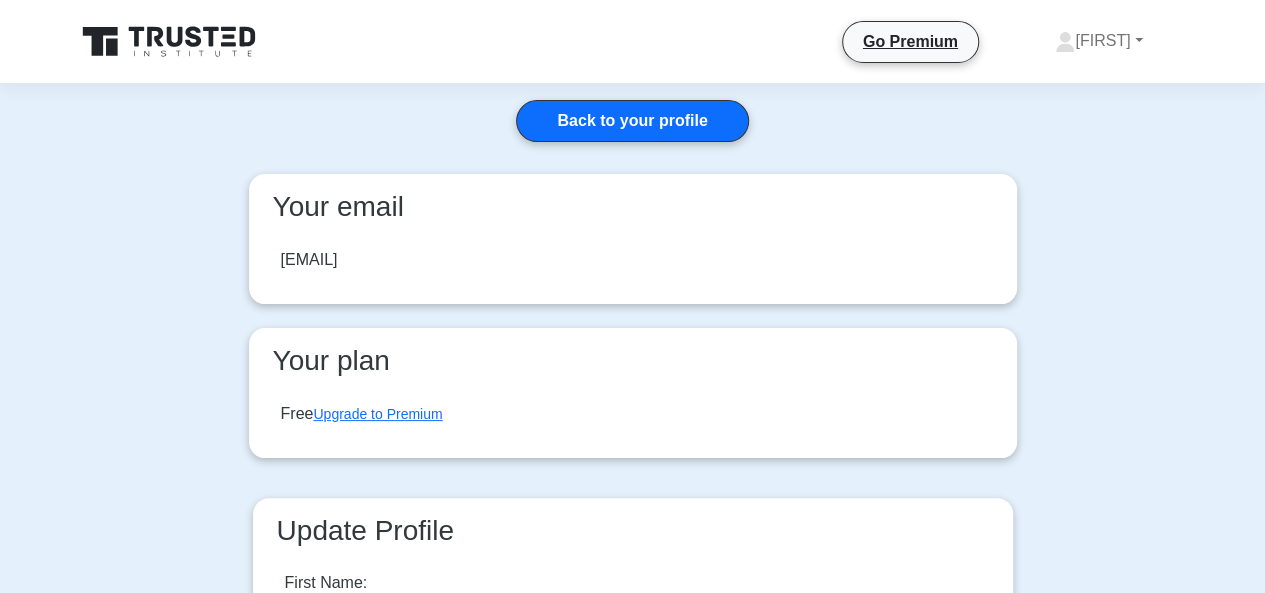 click 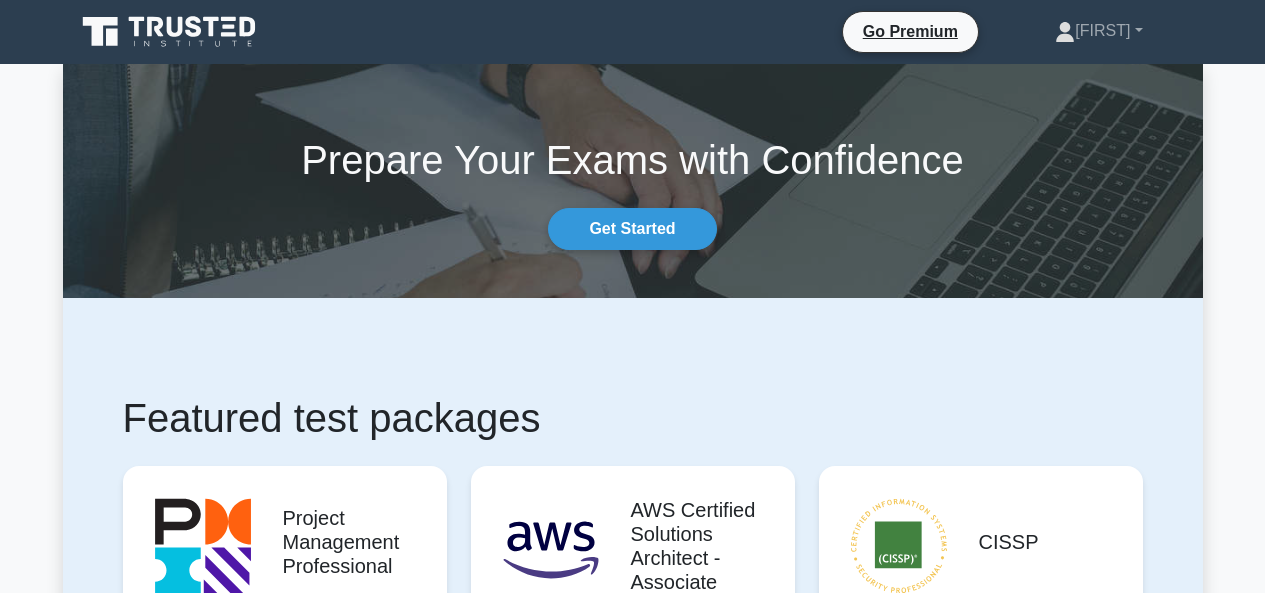 scroll, scrollTop: 0, scrollLeft: 0, axis: both 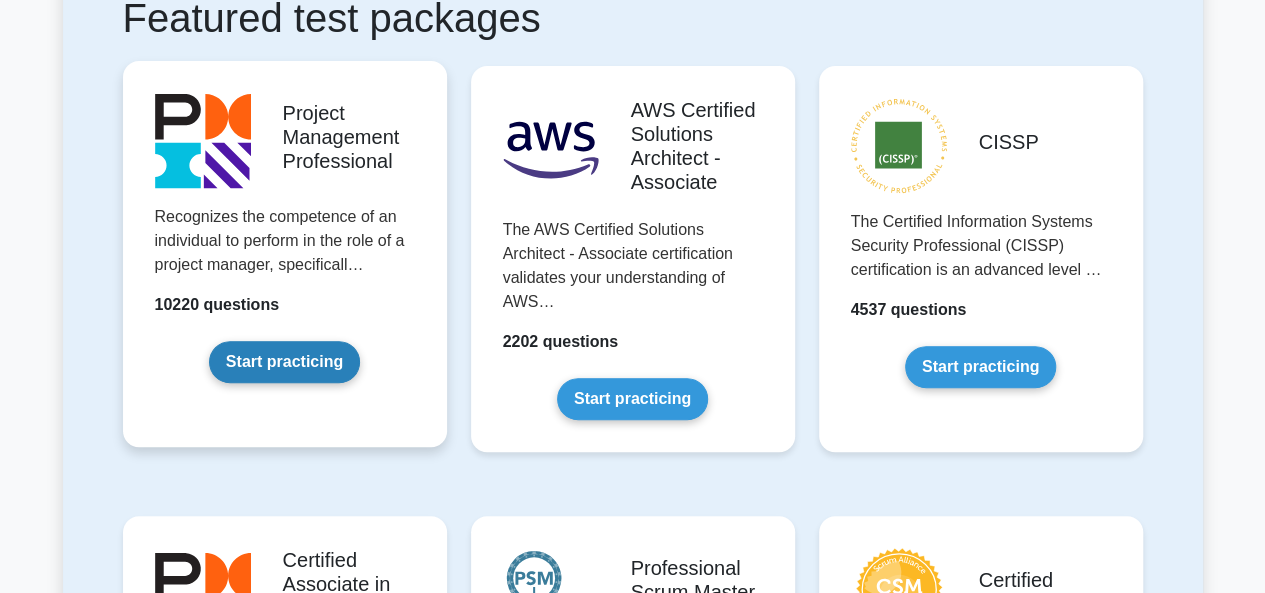 click on "Start practicing" at bounding box center [284, 362] 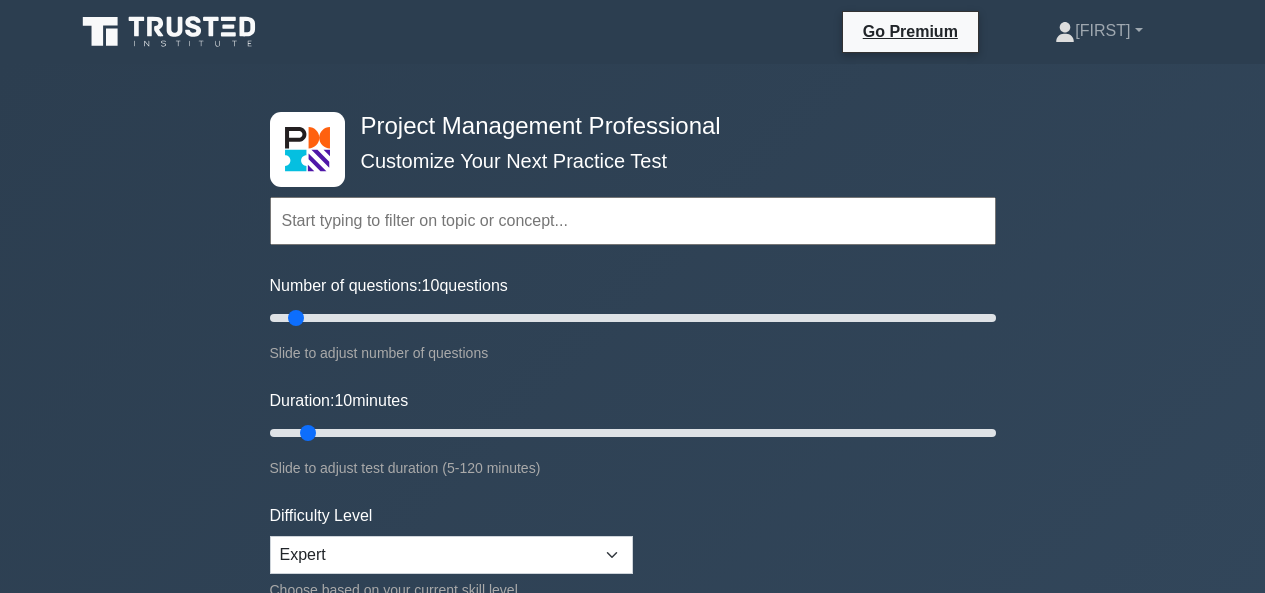 scroll, scrollTop: 0, scrollLeft: 0, axis: both 